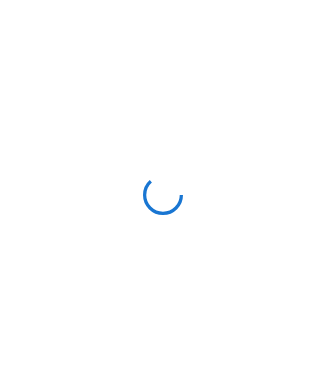 scroll, scrollTop: 0, scrollLeft: 0, axis: both 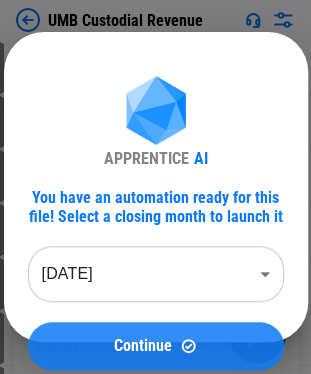 click on "Continue" at bounding box center (143, 346) 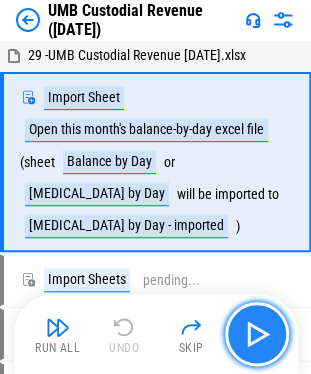 click at bounding box center [257, 334] 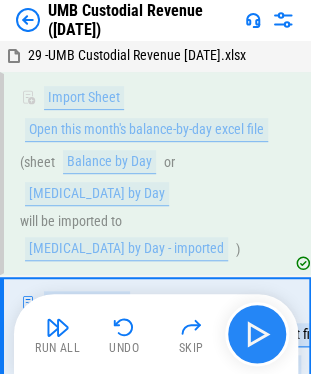 scroll, scrollTop: 107, scrollLeft: 0, axis: vertical 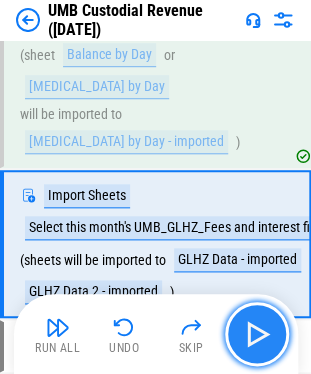 click at bounding box center (257, 334) 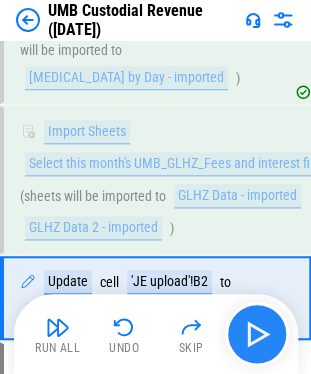scroll, scrollTop: 224, scrollLeft: 0, axis: vertical 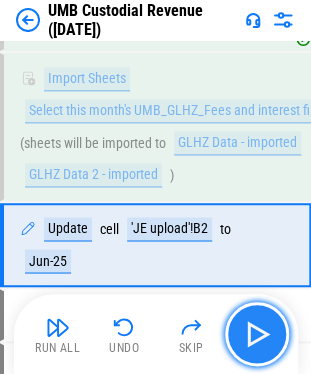 click at bounding box center (257, 334) 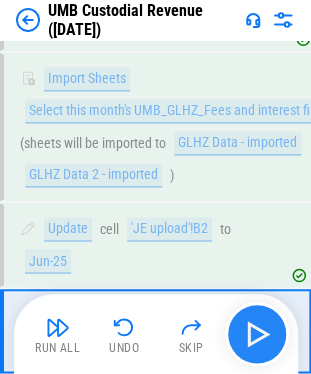 scroll, scrollTop: 309, scrollLeft: 0, axis: vertical 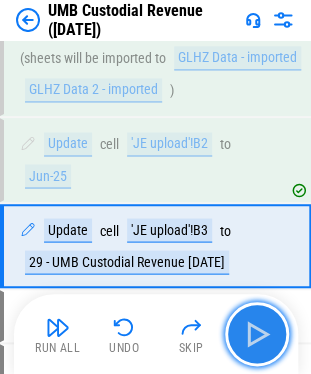 click at bounding box center (257, 334) 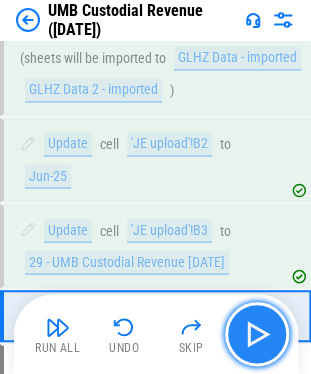 click at bounding box center (257, 334) 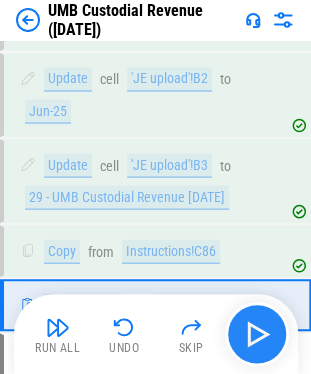 scroll, scrollTop: 432, scrollLeft: 0, axis: vertical 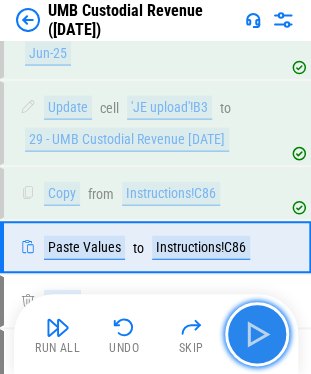 click at bounding box center (257, 334) 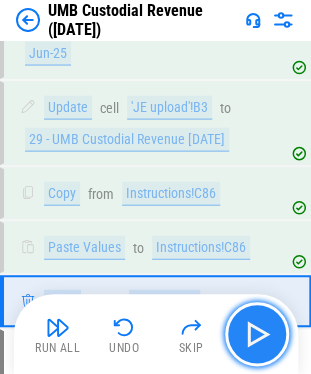 click at bounding box center [257, 334] 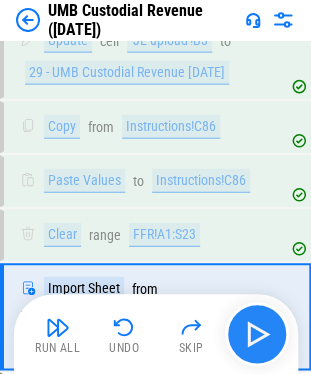 scroll, scrollTop: 567, scrollLeft: 0, axis: vertical 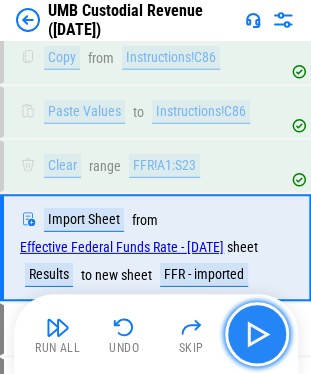 click at bounding box center [257, 334] 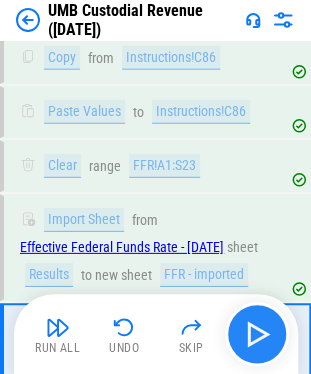 scroll, scrollTop: 696, scrollLeft: 0, axis: vertical 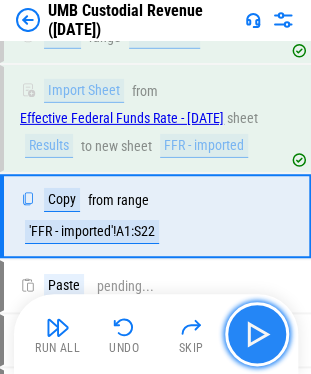 click at bounding box center (257, 334) 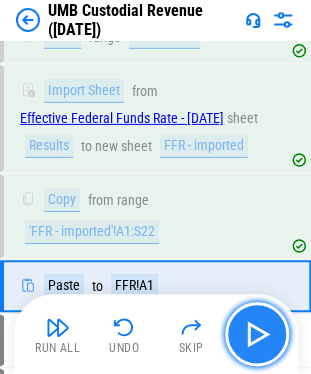 click at bounding box center [257, 334] 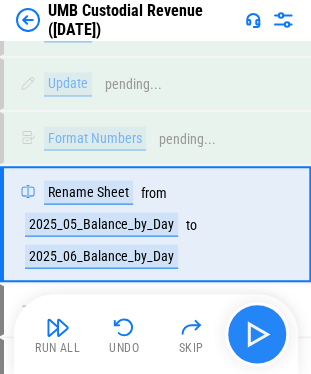 scroll, scrollTop: 1280, scrollLeft: 0, axis: vertical 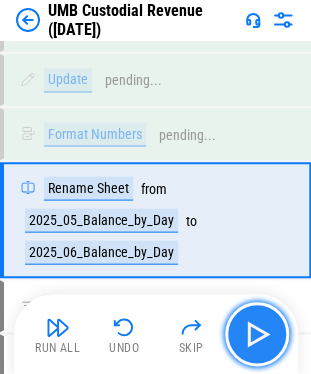 click at bounding box center [257, 334] 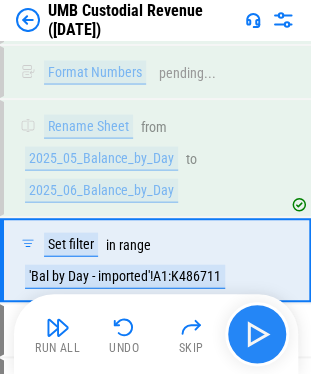 scroll, scrollTop: 1381, scrollLeft: 0, axis: vertical 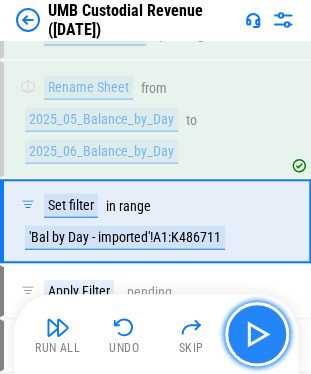 click at bounding box center (257, 334) 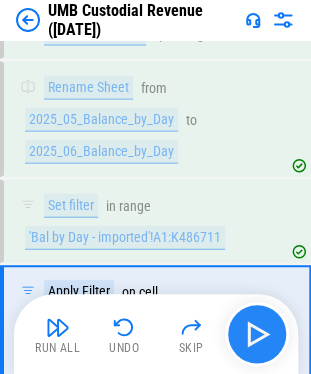 scroll, scrollTop: 1482, scrollLeft: 0, axis: vertical 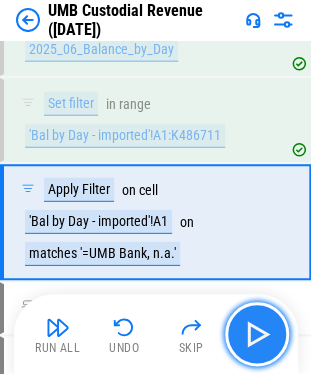 click at bounding box center (257, 334) 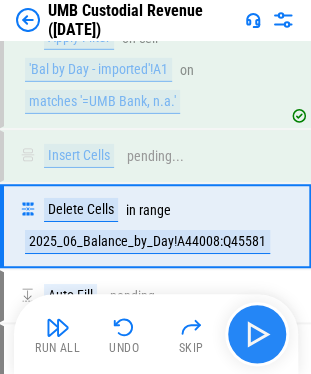 scroll, scrollTop: 1637, scrollLeft: 0, axis: vertical 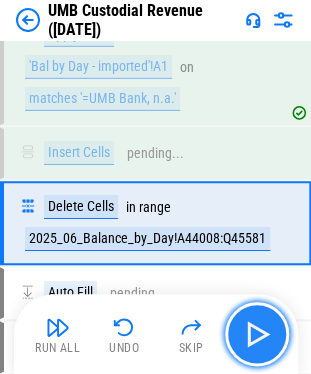 click at bounding box center [257, 334] 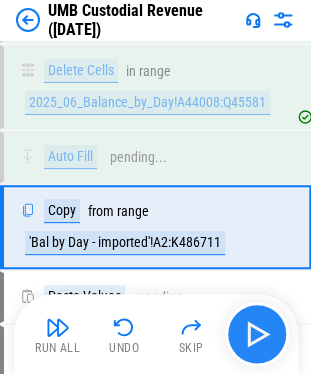 scroll, scrollTop: 1776, scrollLeft: 0, axis: vertical 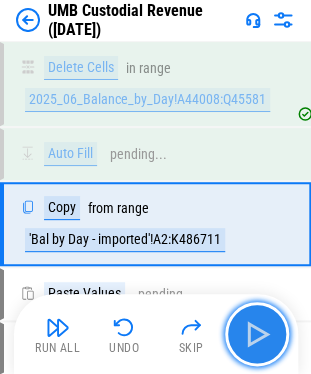 click at bounding box center [257, 334] 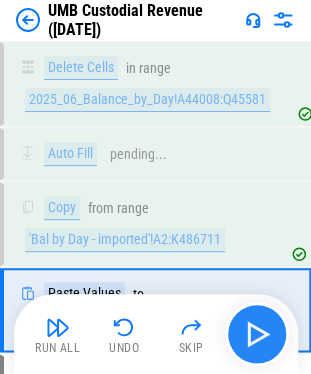 scroll, scrollTop: 1861, scrollLeft: 0, axis: vertical 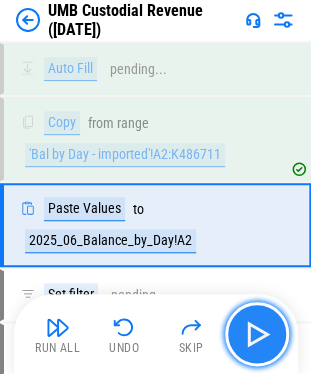 click at bounding box center (257, 334) 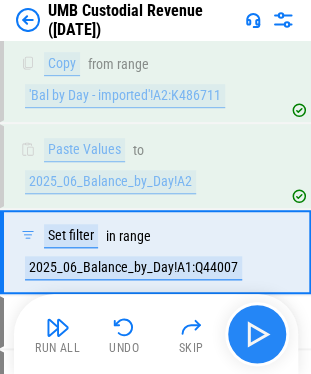 scroll, scrollTop: 1946, scrollLeft: 0, axis: vertical 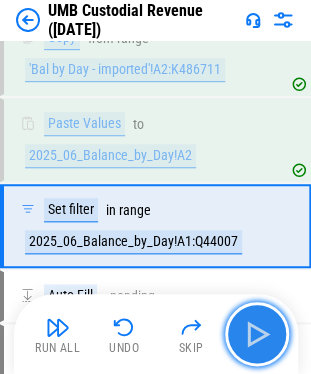 click at bounding box center (257, 334) 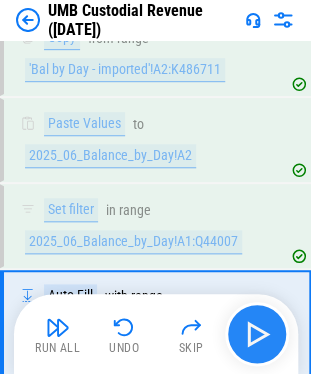 scroll, scrollTop: 2048, scrollLeft: 0, axis: vertical 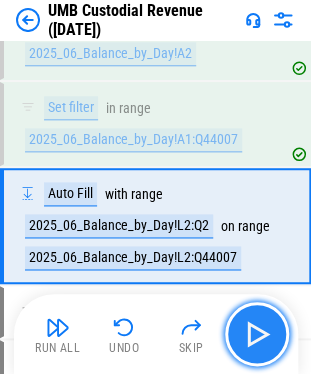 click at bounding box center [257, 334] 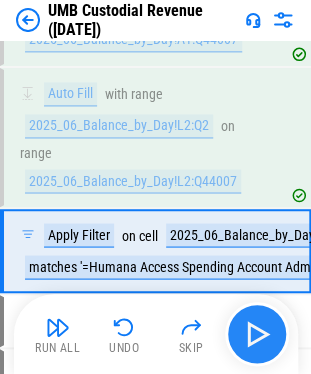 scroll, scrollTop: 2149, scrollLeft: 0, axis: vertical 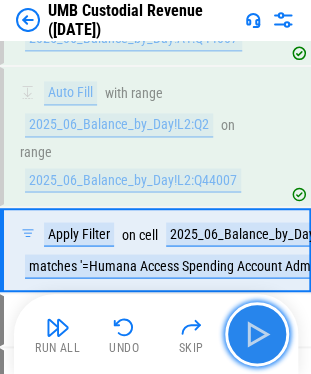click at bounding box center [257, 334] 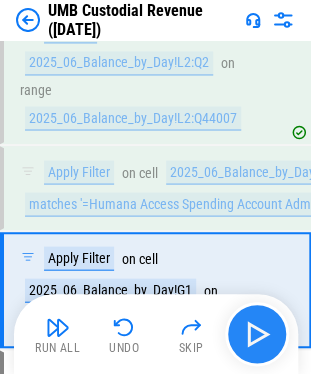 scroll, scrollTop: 2250, scrollLeft: 0, axis: vertical 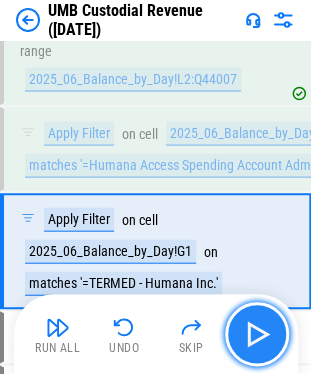 click at bounding box center (257, 334) 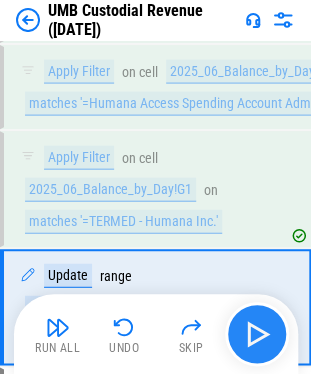 scroll, scrollTop: 2351, scrollLeft: 0, axis: vertical 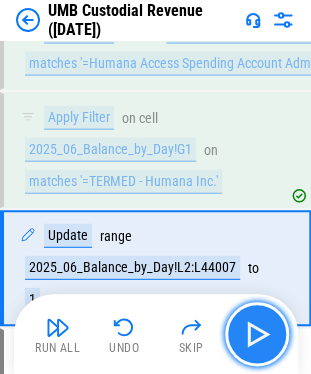 click at bounding box center (257, 334) 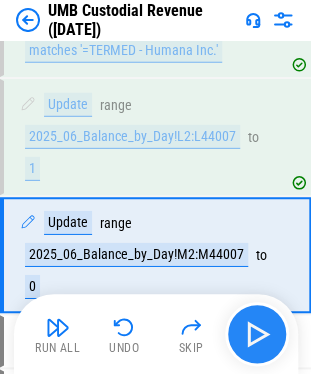 scroll, scrollTop: 2484, scrollLeft: 0, axis: vertical 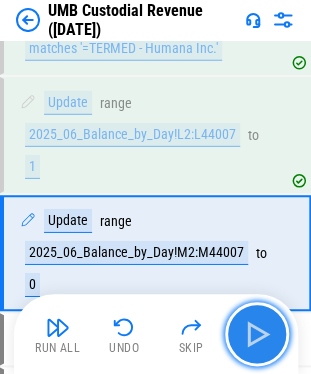 click at bounding box center (257, 334) 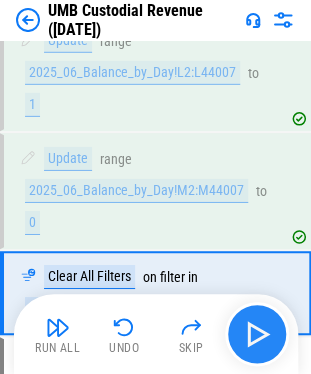 scroll, scrollTop: 2585, scrollLeft: 0, axis: vertical 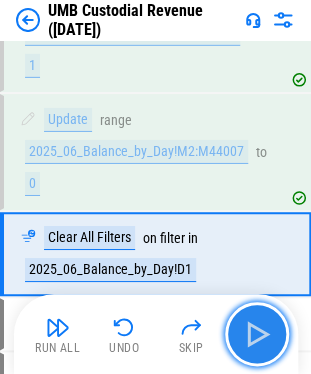 click at bounding box center (257, 334) 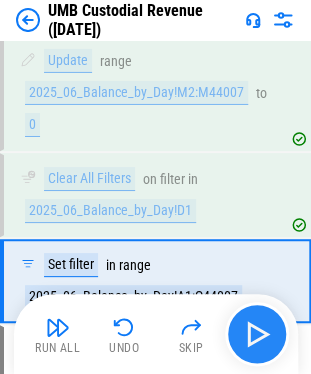 scroll, scrollTop: 2670, scrollLeft: 0, axis: vertical 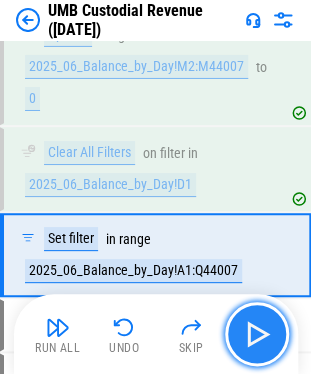 click at bounding box center (257, 334) 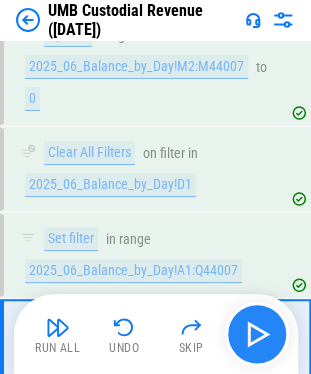 scroll, scrollTop: 2772, scrollLeft: 0, axis: vertical 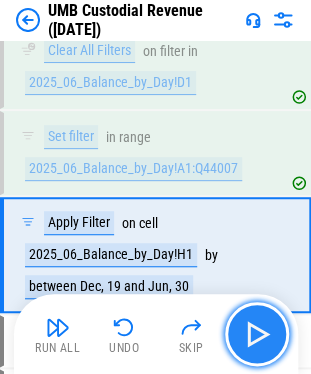 click at bounding box center (257, 334) 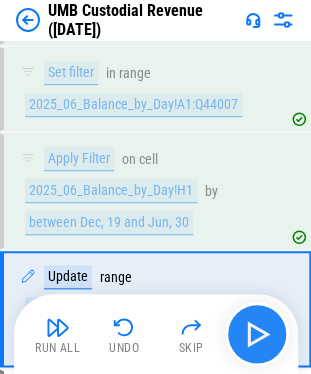 scroll, scrollTop: 2888, scrollLeft: 0, axis: vertical 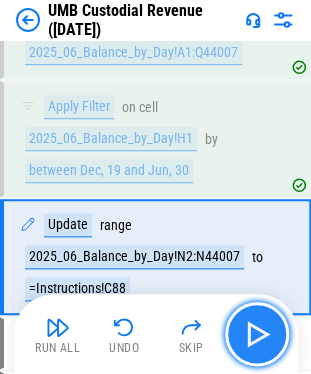 click at bounding box center (257, 334) 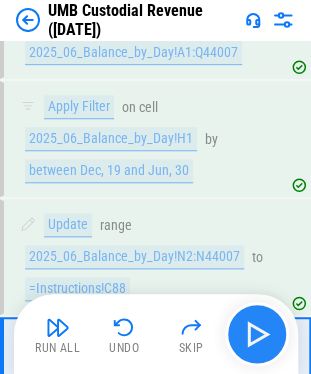 scroll, scrollTop: 2990, scrollLeft: 0, axis: vertical 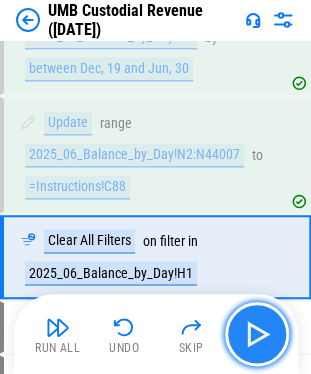 click at bounding box center (257, 334) 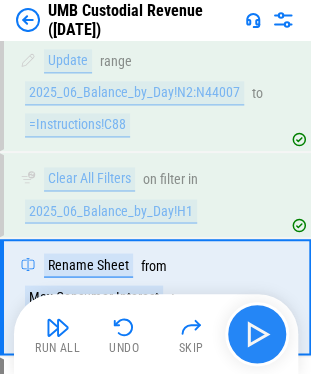scroll, scrollTop: 3091, scrollLeft: 0, axis: vertical 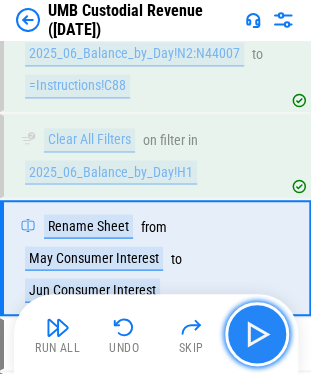 click at bounding box center [257, 334] 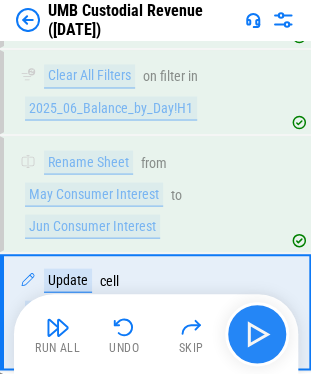 scroll, scrollTop: 3208, scrollLeft: 0, axis: vertical 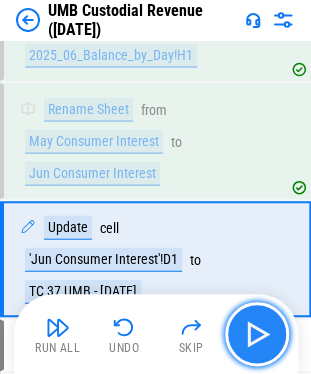 click at bounding box center [257, 334] 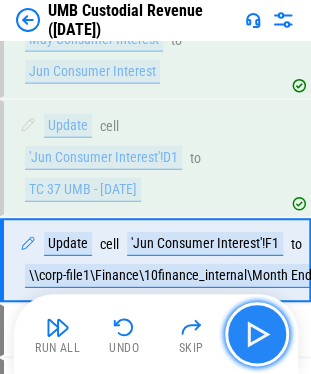 click at bounding box center (257, 334) 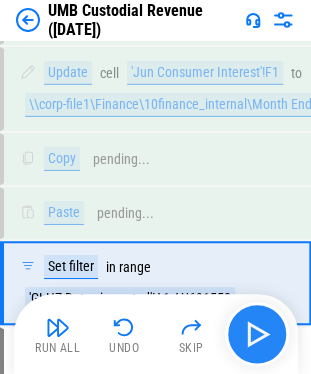 scroll, scrollTop: 3502, scrollLeft: 0, axis: vertical 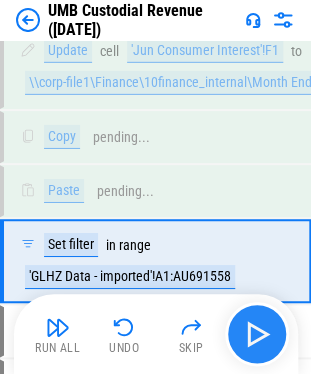 click at bounding box center (257, 334) 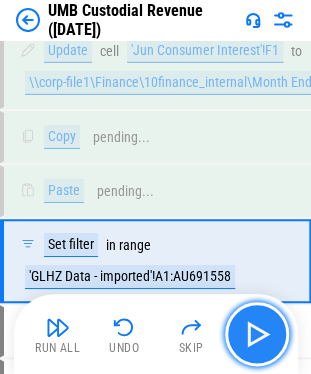 click at bounding box center [257, 334] 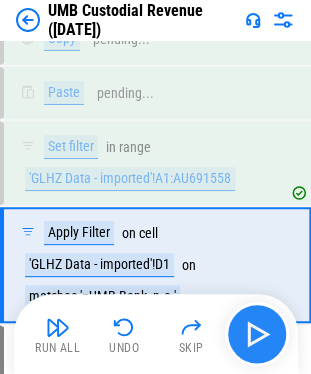 scroll, scrollTop: 3603, scrollLeft: 0, axis: vertical 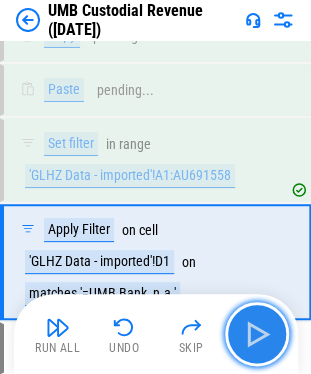 click at bounding box center (257, 334) 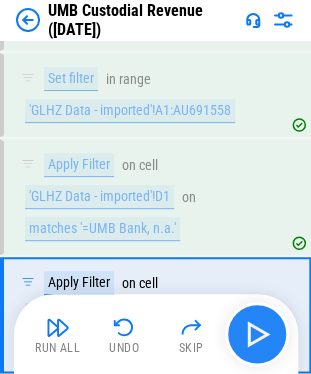 scroll, scrollTop: 3720, scrollLeft: 0, axis: vertical 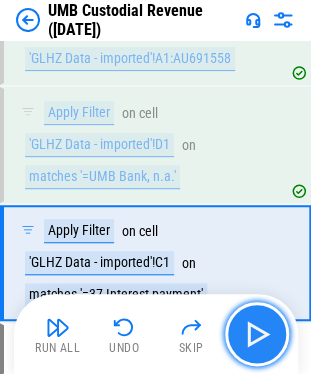 click at bounding box center (257, 334) 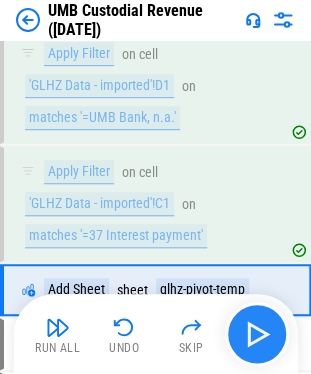 scroll, scrollTop: 3805, scrollLeft: 0, axis: vertical 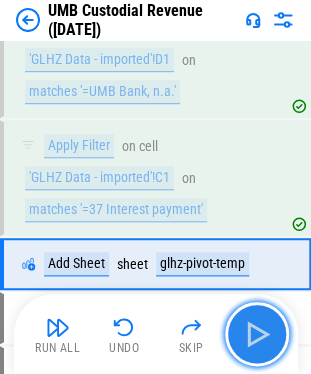 click at bounding box center (257, 334) 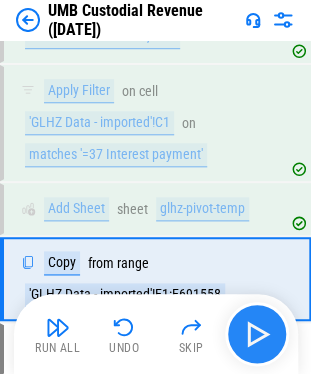 scroll, scrollTop: 3875, scrollLeft: 0, axis: vertical 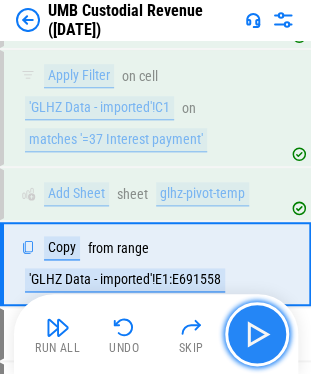 click at bounding box center (257, 334) 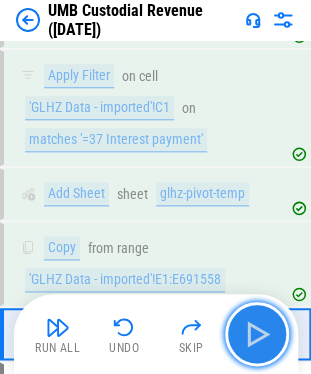 click at bounding box center (257, 334) 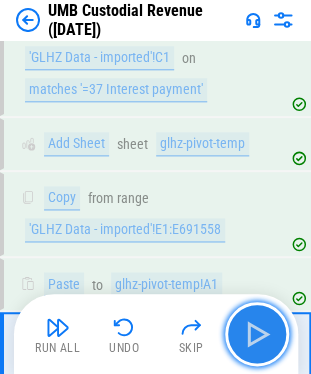 click at bounding box center [257, 334] 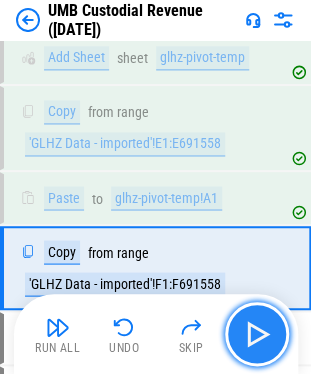 scroll, scrollTop: 4014, scrollLeft: 0, axis: vertical 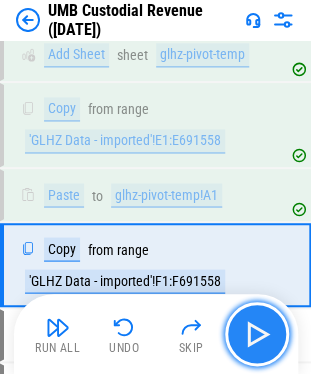 click at bounding box center [257, 334] 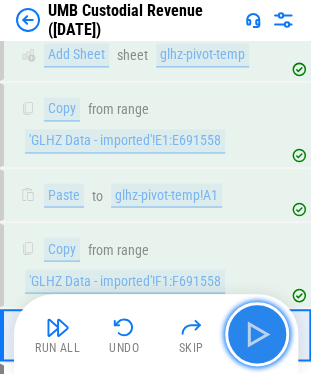 click at bounding box center [257, 334] 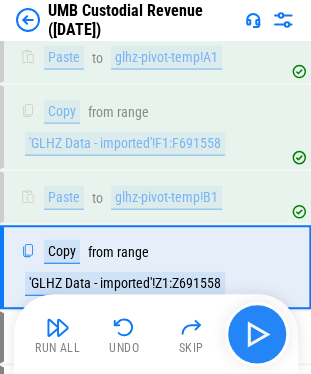 scroll, scrollTop: 4153, scrollLeft: 0, axis: vertical 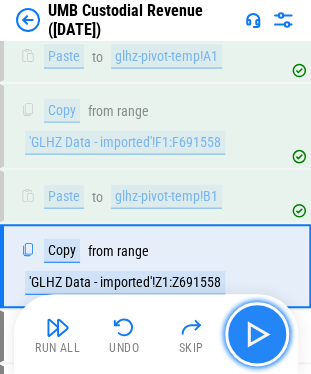 click at bounding box center (257, 334) 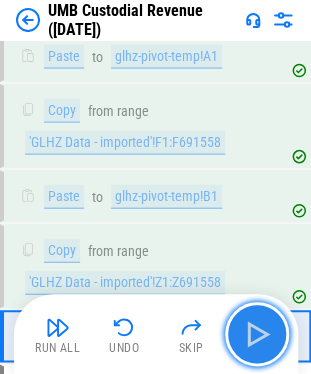 click at bounding box center (257, 334) 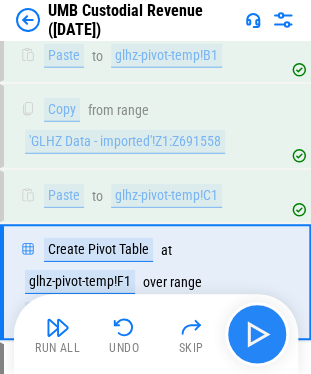 scroll, scrollTop: 4308, scrollLeft: 0, axis: vertical 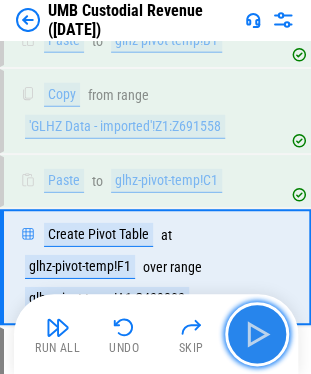 click at bounding box center [257, 334] 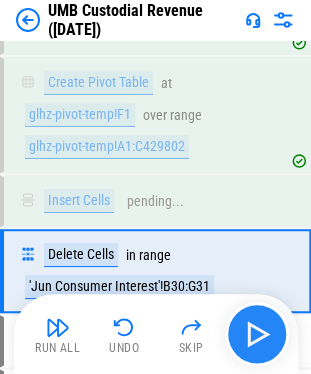 scroll, scrollTop: 4462, scrollLeft: 0, axis: vertical 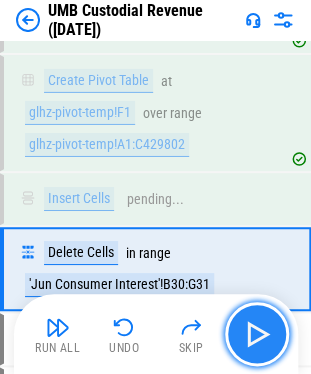 click at bounding box center [257, 334] 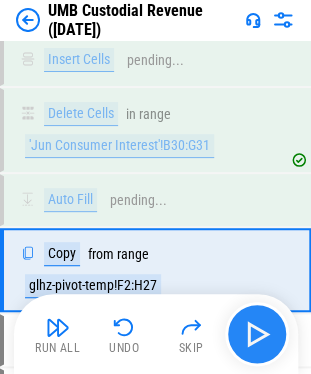 scroll, scrollTop: 4602, scrollLeft: 0, axis: vertical 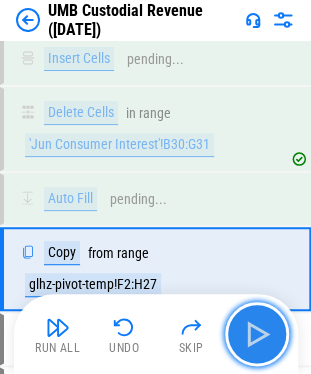 click at bounding box center (257, 334) 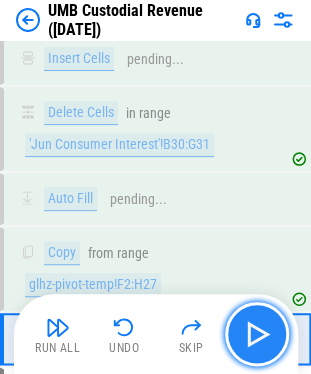click at bounding box center [257, 334] 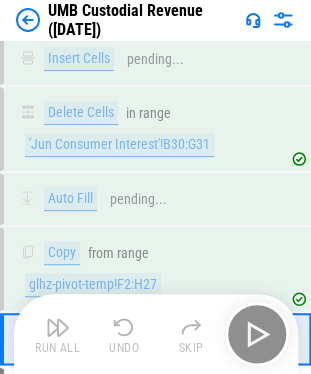 click on "Run All Undo Skip" at bounding box center [158, 334] 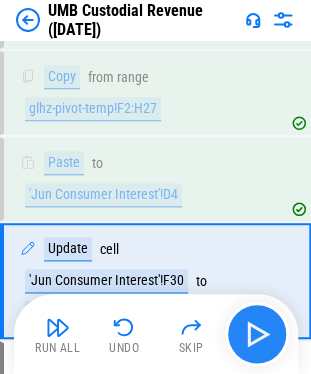 scroll, scrollTop: 4788, scrollLeft: 0, axis: vertical 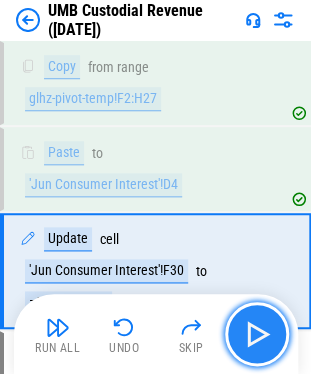 click at bounding box center (257, 334) 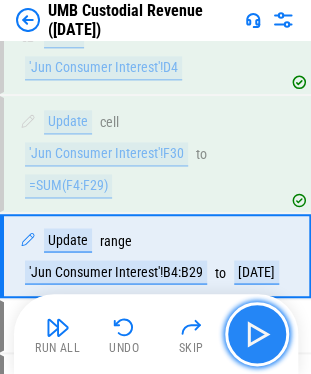 click at bounding box center [257, 334] 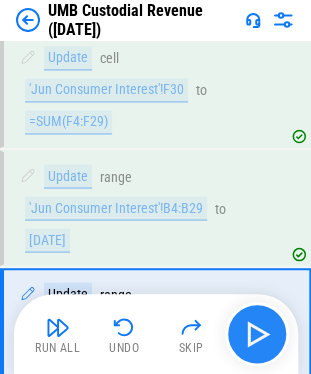 scroll, scrollTop: 5022, scrollLeft: 0, axis: vertical 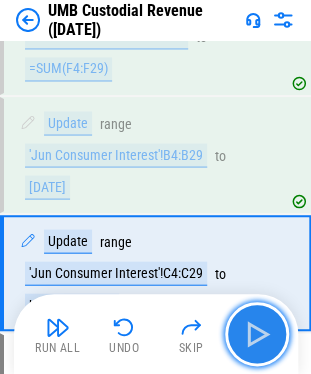 click at bounding box center [257, 334] 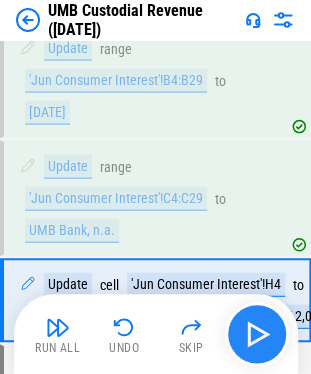 scroll, scrollTop: 5123, scrollLeft: 0, axis: vertical 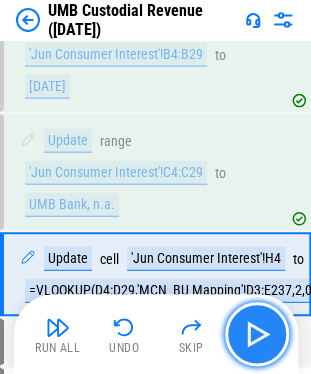 click at bounding box center [257, 334] 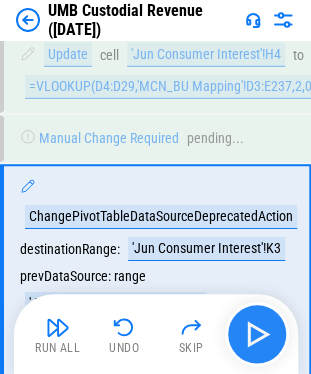 scroll, scrollTop: 5358, scrollLeft: 0, axis: vertical 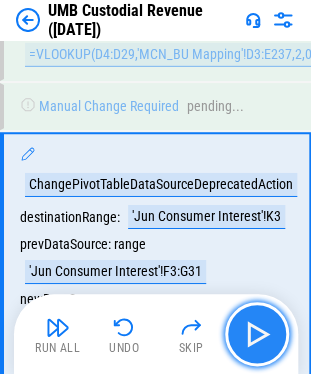 click at bounding box center [257, 334] 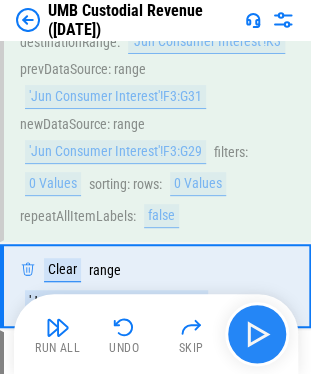 scroll, scrollTop: 5543, scrollLeft: 0, axis: vertical 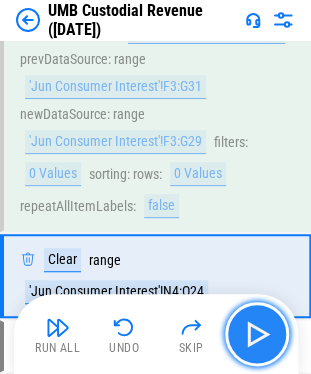 click at bounding box center [257, 334] 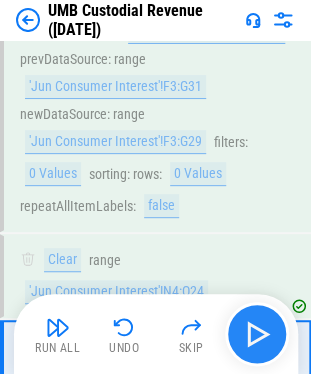scroll, scrollTop: 5628, scrollLeft: 0, axis: vertical 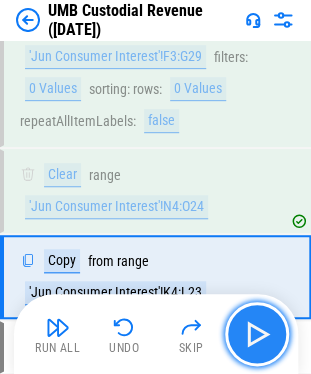 click at bounding box center [257, 334] 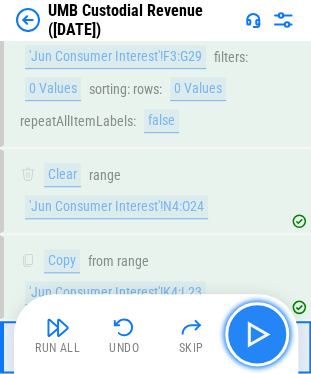 click at bounding box center [257, 334] 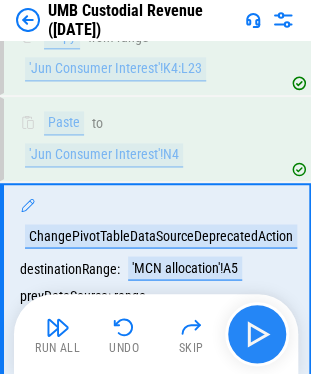scroll, scrollTop: 5914, scrollLeft: 0, axis: vertical 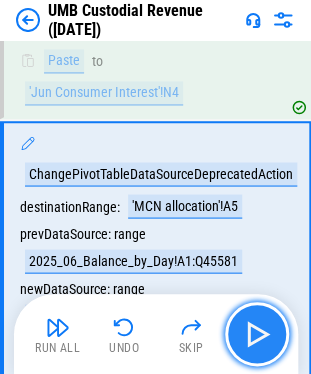 click at bounding box center (257, 334) 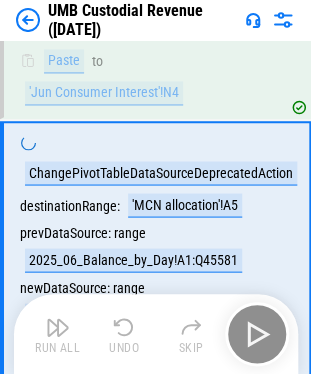 click on "Run All Undo Skip" at bounding box center (158, 334) 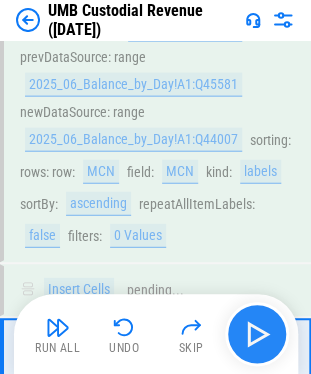 scroll, scrollTop: 6169, scrollLeft: 0, axis: vertical 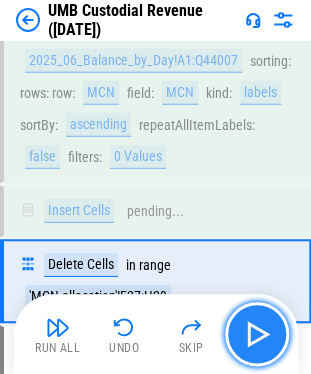 click at bounding box center [257, 334] 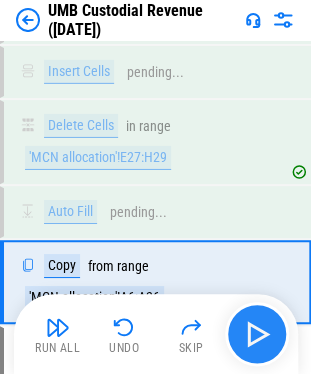 scroll, scrollTop: 6308, scrollLeft: 0, axis: vertical 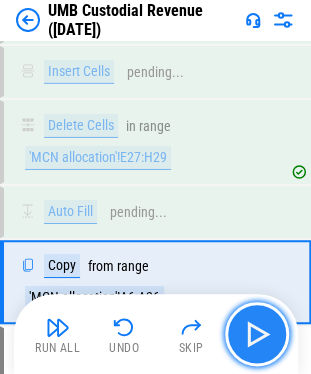 click at bounding box center [257, 334] 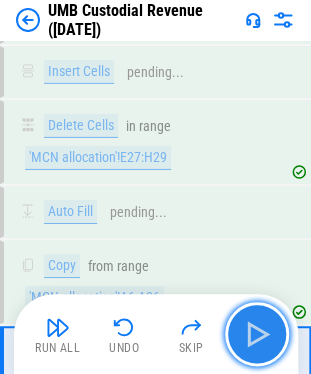 click at bounding box center [257, 334] 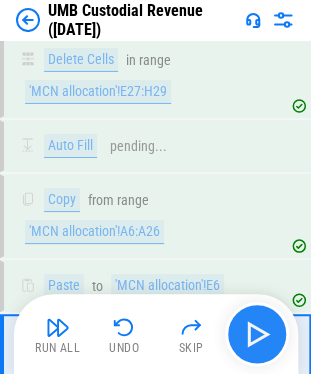 scroll, scrollTop: 6447, scrollLeft: 0, axis: vertical 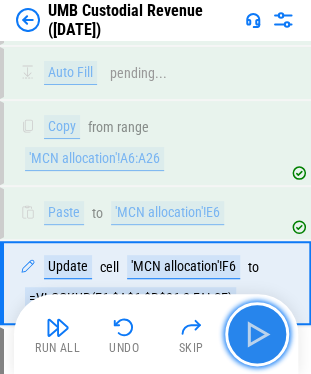 click at bounding box center (257, 334) 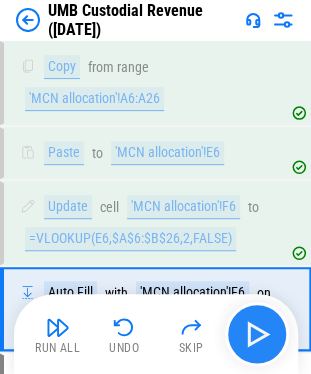 scroll, scrollTop: 6532, scrollLeft: 0, axis: vertical 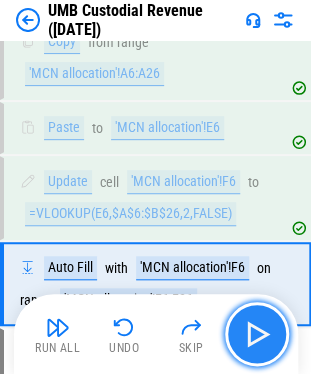click at bounding box center (257, 334) 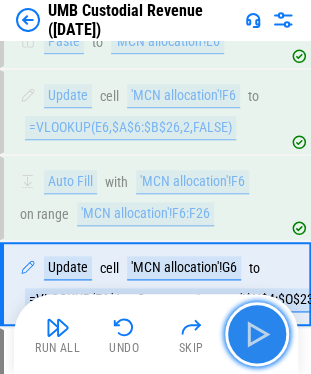 click at bounding box center (257, 334) 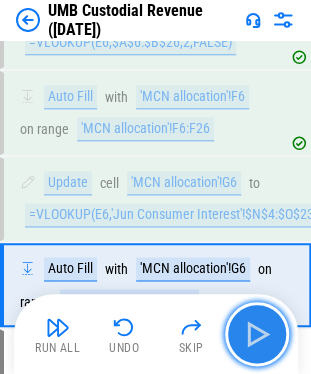 click at bounding box center (257, 334) 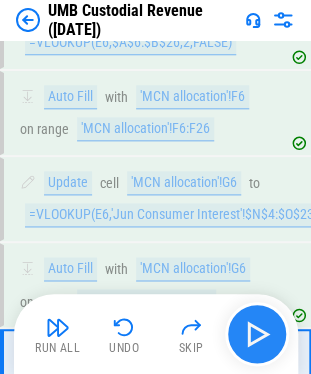 scroll, scrollTop: 6788, scrollLeft: 0, axis: vertical 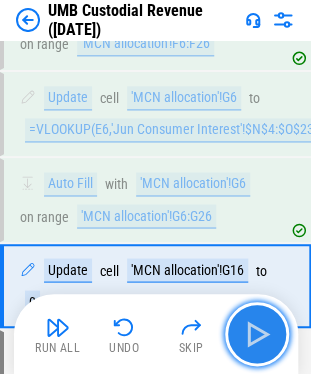 click at bounding box center [257, 334] 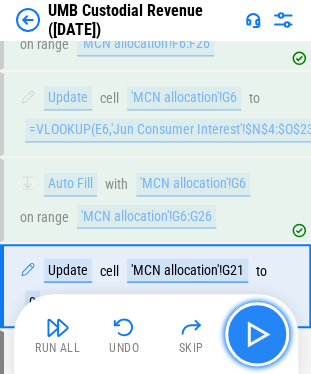 click at bounding box center (257, 334) 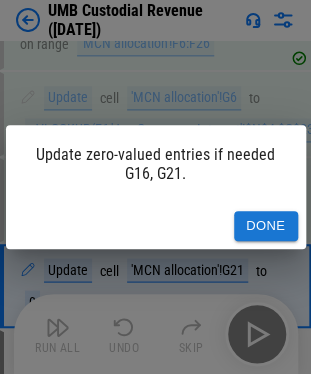 click on "Done" at bounding box center (266, 226) 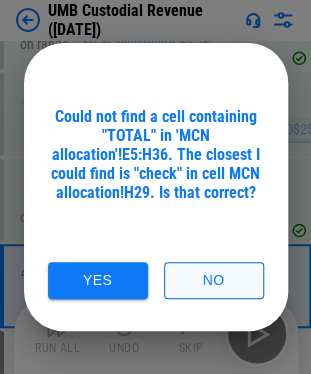 click on "No" at bounding box center (214, 280) 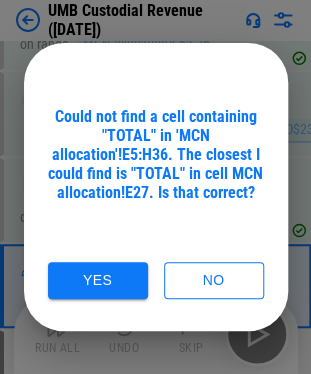 click on "Could not find a cell containing "TOTAL" in 'MCN allocation'!E5:H36. The closest I could find is "TOTAL" in cell MCN allocation!E27. Is that correct? Yes No" at bounding box center [156, 203] 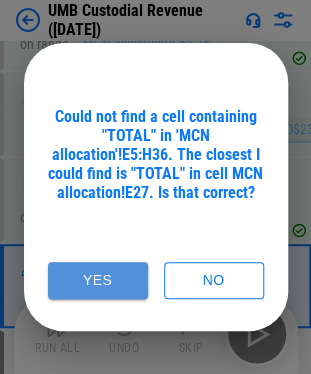 click on "Yes" at bounding box center [98, 280] 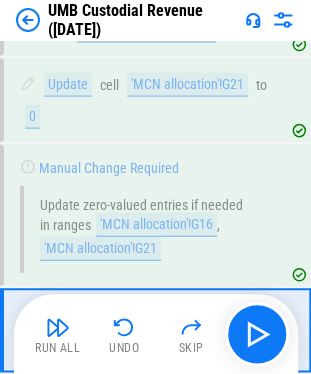 scroll, scrollTop: 7017, scrollLeft: 0, axis: vertical 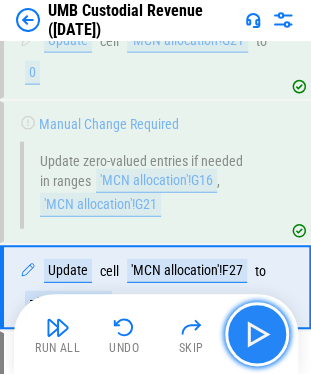 click at bounding box center [257, 334] 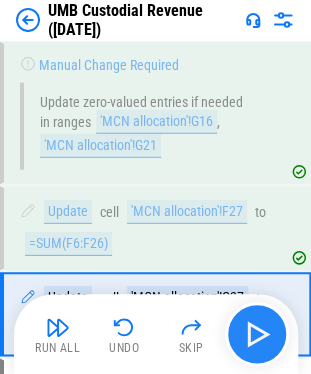 scroll, scrollTop: 7102, scrollLeft: 0, axis: vertical 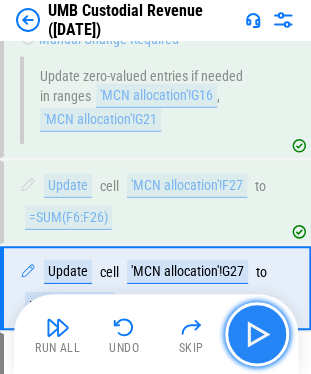 click at bounding box center (257, 334) 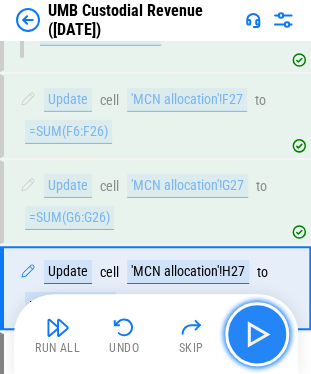 click at bounding box center (257, 334) 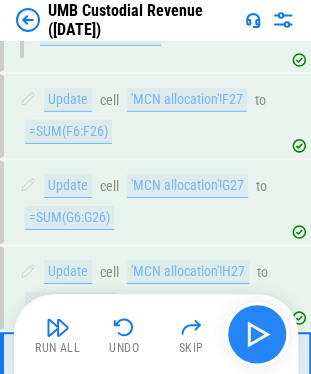 scroll, scrollTop: 7273, scrollLeft: 0, axis: vertical 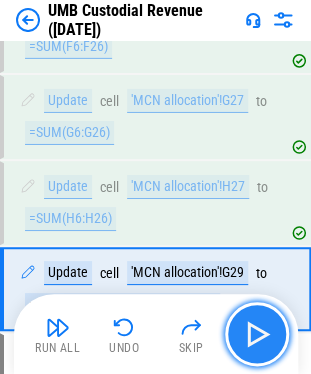 click at bounding box center [257, 334] 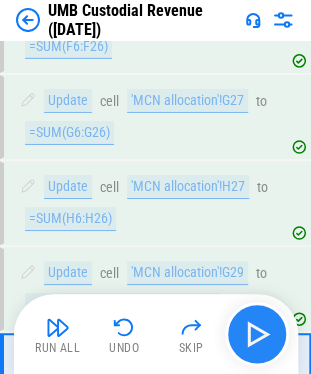 scroll, scrollTop: 7358, scrollLeft: 0, axis: vertical 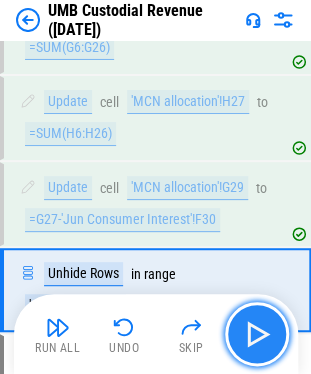 click at bounding box center (257, 334) 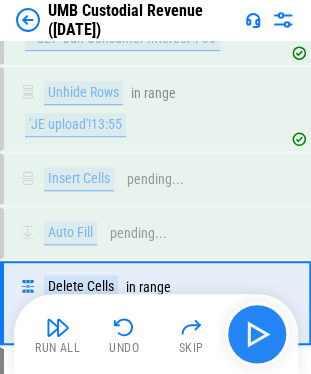 scroll, scrollTop: 7551, scrollLeft: 0, axis: vertical 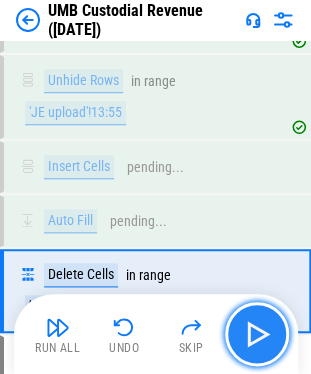 click at bounding box center [257, 334] 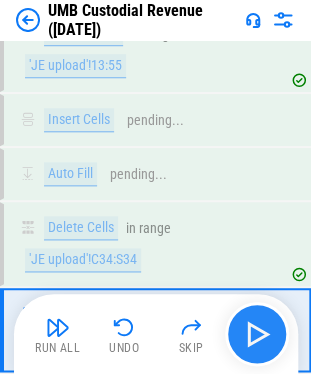 scroll, scrollTop: 7636, scrollLeft: 0, axis: vertical 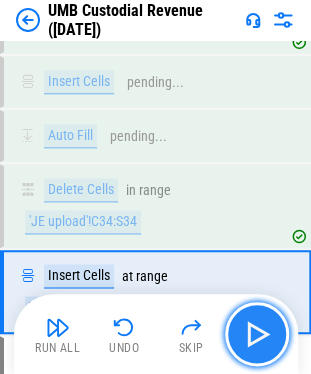click at bounding box center (257, 334) 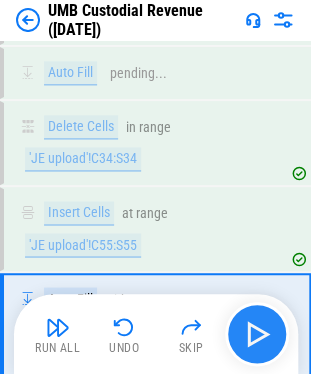 scroll, scrollTop: 7738, scrollLeft: 0, axis: vertical 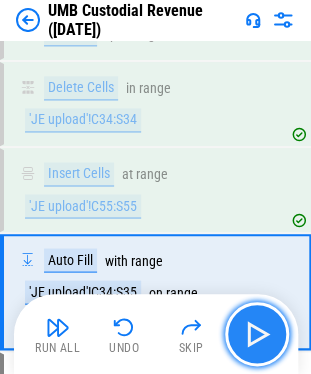 click at bounding box center (257, 334) 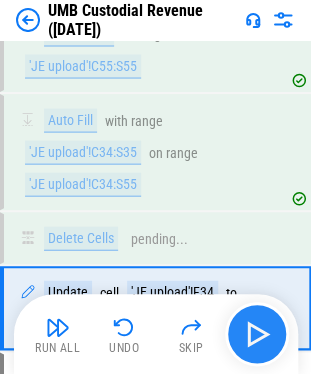 scroll, scrollTop: 7892, scrollLeft: 0, axis: vertical 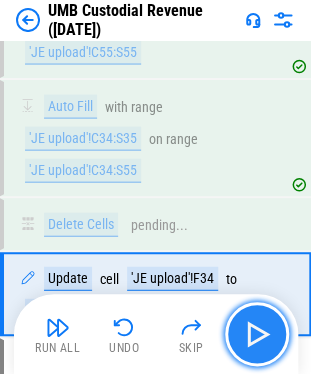 click at bounding box center [257, 334] 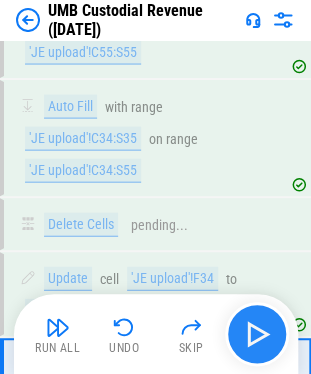 scroll, scrollTop: 7994, scrollLeft: 0, axis: vertical 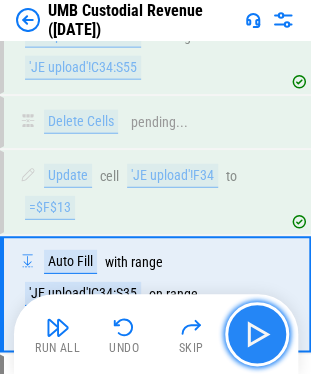 click at bounding box center [257, 334] 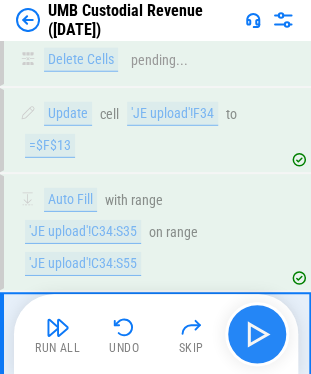 scroll, scrollTop: 8095, scrollLeft: 0, axis: vertical 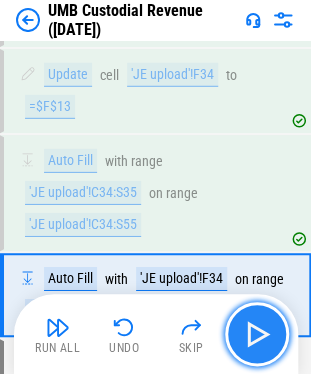 click at bounding box center [257, 334] 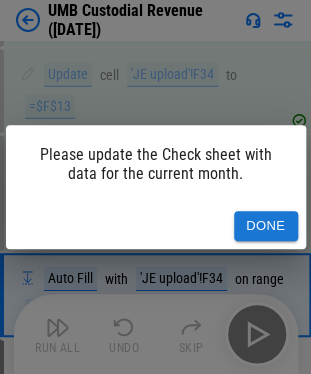 click on "Done" at bounding box center (266, 226) 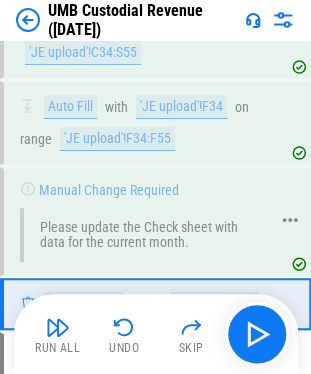 scroll, scrollTop: 8275, scrollLeft: 0, axis: vertical 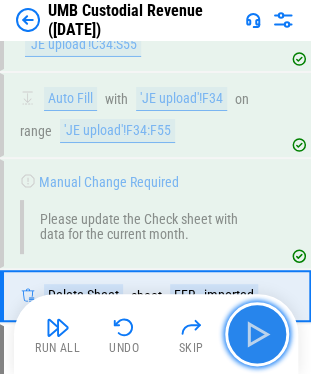 click at bounding box center (257, 334) 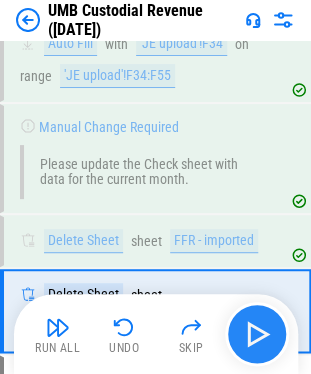 scroll, scrollTop: 8345, scrollLeft: 0, axis: vertical 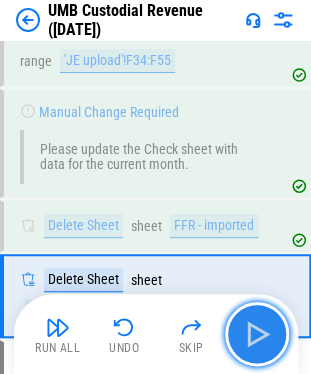 click at bounding box center (257, 334) 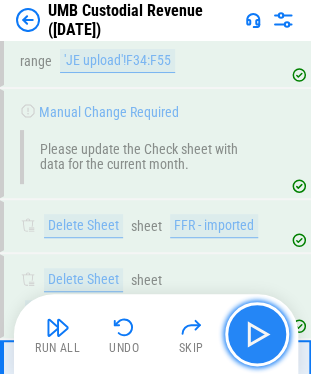 click at bounding box center [257, 334] 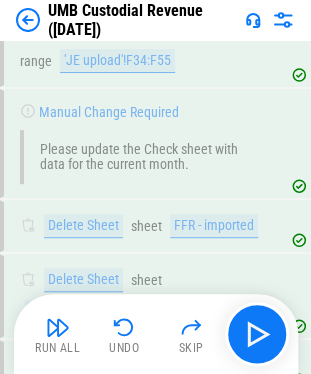 scroll, scrollTop: 8484, scrollLeft: 0, axis: vertical 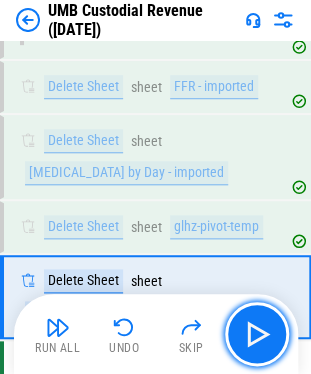 click at bounding box center [257, 334] 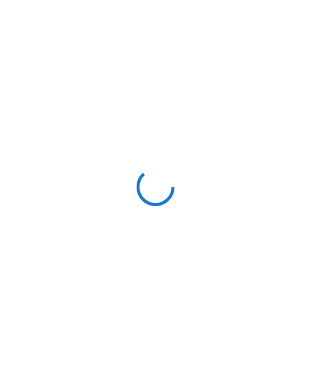 scroll, scrollTop: 0, scrollLeft: 0, axis: both 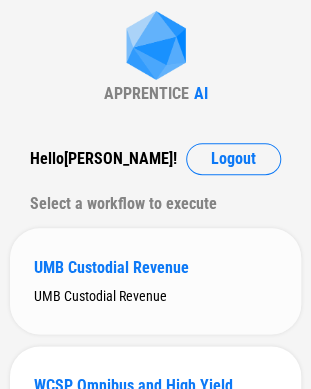 click on "UMB Custodial Revenue" at bounding box center (155, 267) 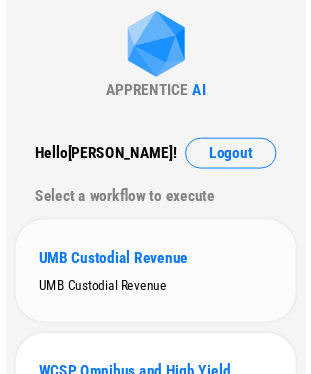 scroll, scrollTop: 0, scrollLeft: 0, axis: both 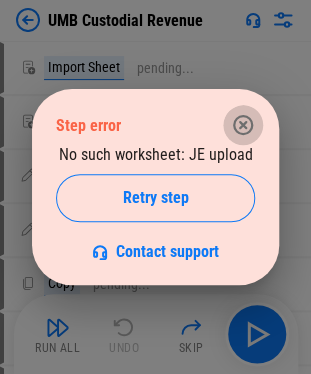 click 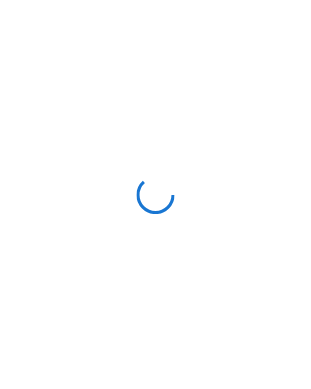 scroll, scrollTop: 0, scrollLeft: 0, axis: both 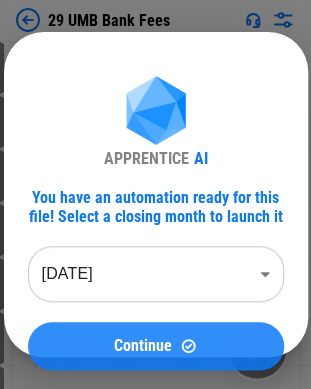 click on "Continue" at bounding box center [156, 345] 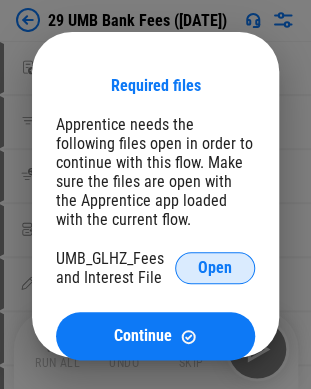 click on "Open" at bounding box center (215, 268) 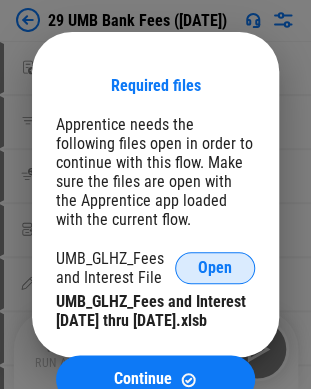 click on "Open" at bounding box center (215, 268) 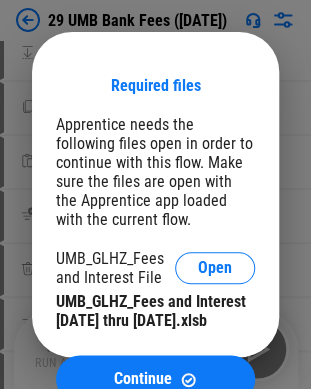 scroll, scrollTop: 582, scrollLeft: 0, axis: vertical 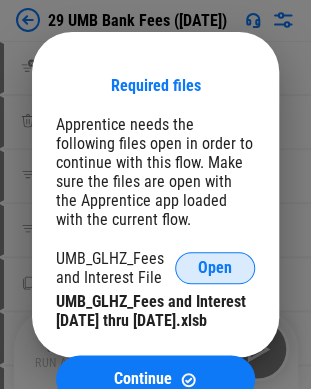 click on "Open" at bounding box center (215, 268) 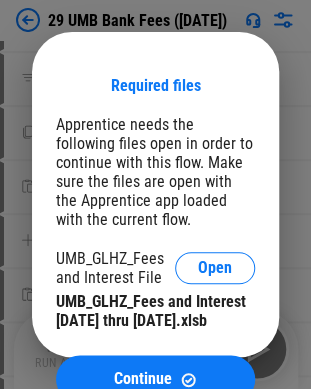 scroll, scrollTop: 862, scrollLeft: 0, axis: vertical 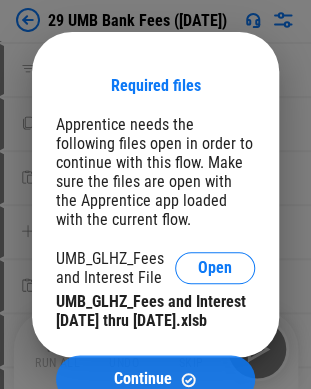 click on "Continue" at bounding box center (155, 379) 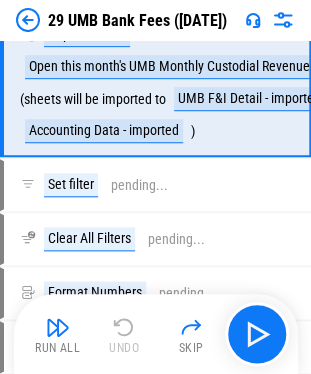 scroll, scrollTop: 0, scrollLeft: 0, axis: both 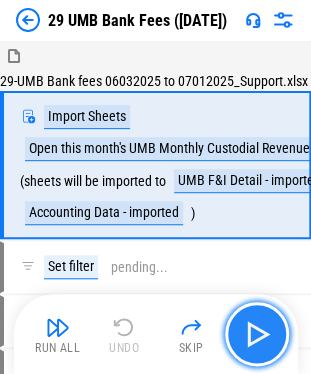 click at bounding box center (257, 334) 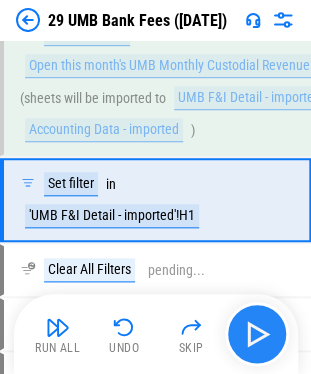 scroll, scrollTop: 95, scrollLeft: 0, axis: vertical 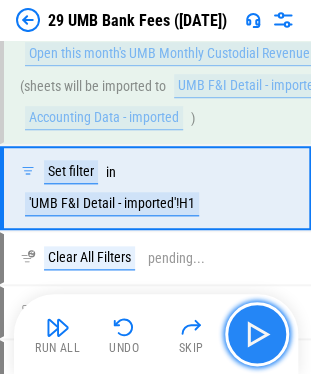 click at bounding box center [257, 334] 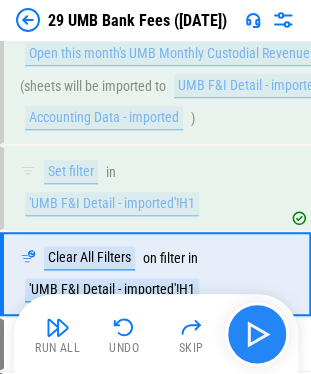 scroll, scrollTop: 180, scrollLeft: 0, axis: vertical 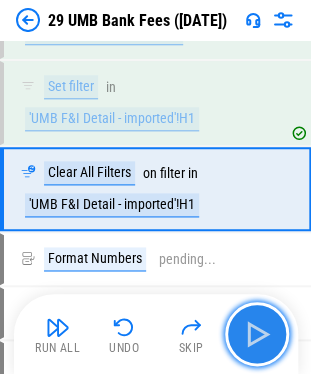 click at bounding box center [257, 334] 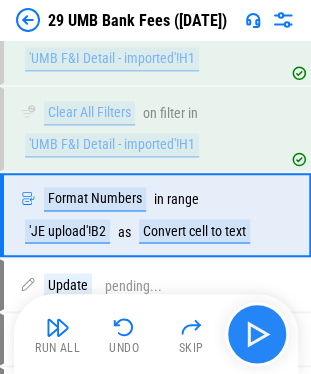 scroll, scrollTop: 266, scrollLeft: 0, axis: vertical 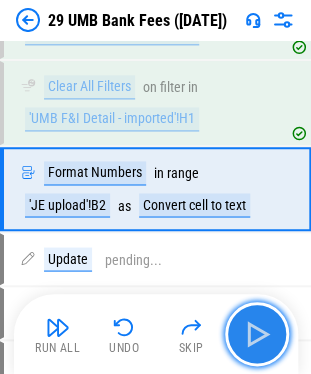 click at bounding box center [257, 334] 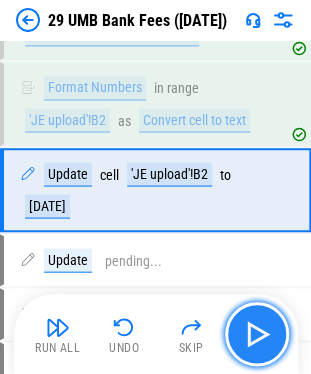 click at bounding box center [257, 334] 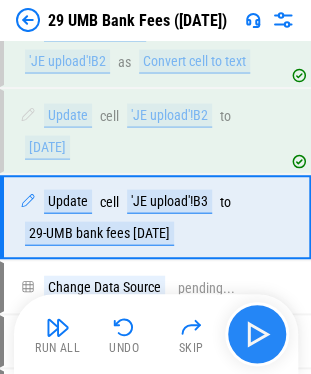 scroll, scrollTop: 436, scrollLeft: 0, axis: vertical 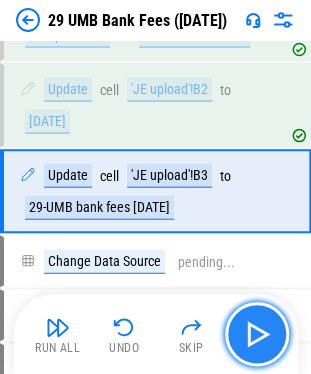 click at bounding box center (257, 334) 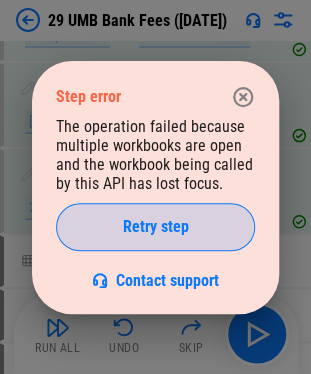 click on "Retry step" at bounding box center [156, 227] 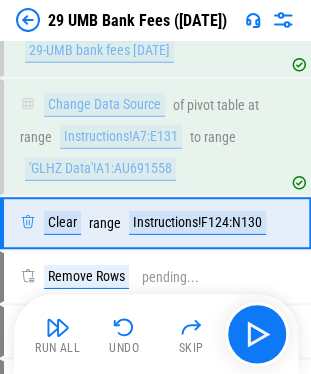 scroll, scrollTop: 622, scrollLeft: 0, axis: vertical 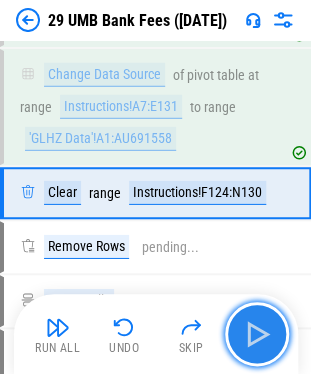 click at bounding box center [257, 334] 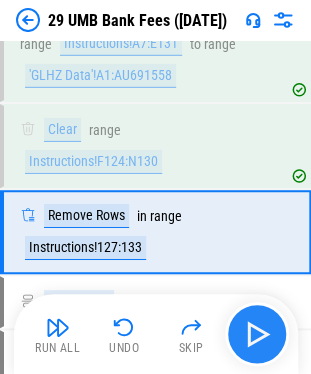 scroll, scrollTop: 724, scrollLeft: 0, axis: vertical 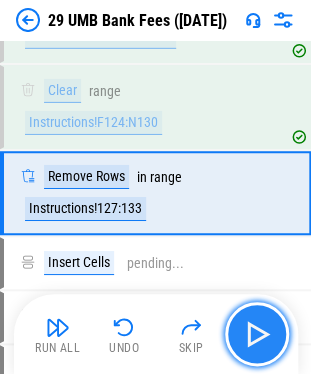 click at bounding box center [257, 334] 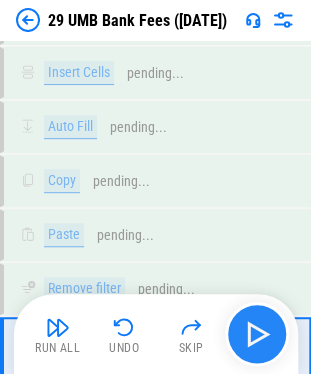 scroll, scrollTop: 1078, scrollLeft: 0, axis: vertical 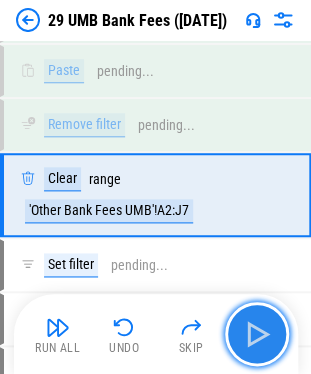 click at bounding box center (257, 334) 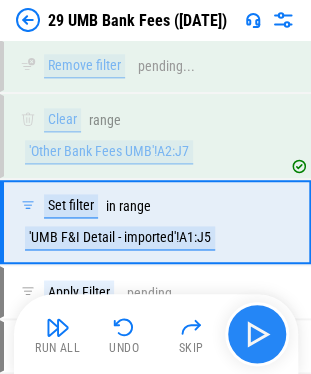 scroll, scrollTop: 1163, scrollLeft: 0, axis: vertical 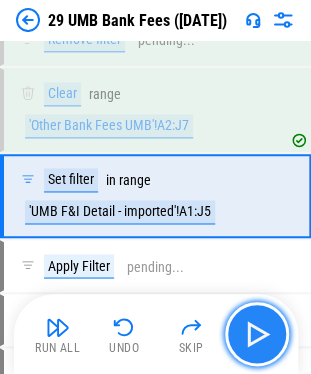click at bounding box center [257, 334] 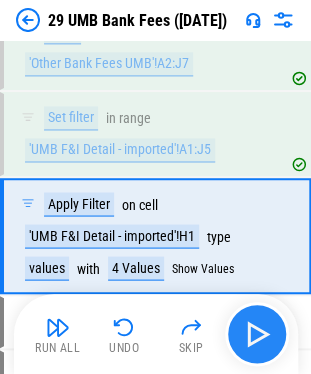 scroll, scrollTop: 1264, scrollLeft: 0, axis: vertical 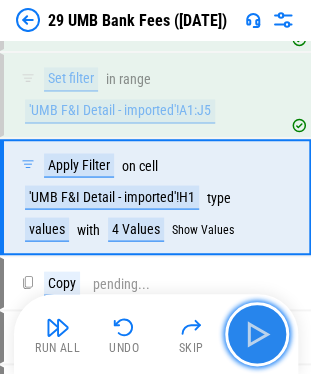 click at bounding box center [257, 334] 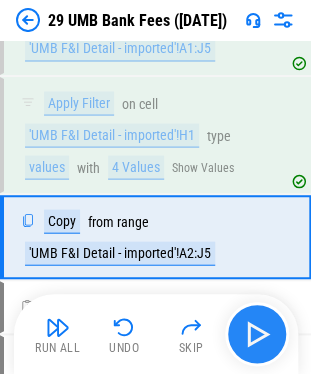scroll, scrollTop: 1365, scrollLeft: 0, axis: vertical 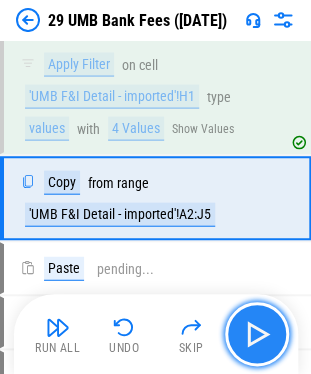 click at bounding box center (257, 334) 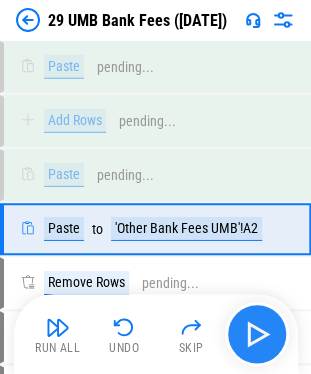 scroll, scrollTop: 1596, scrollLeft: 0, axis: vertical 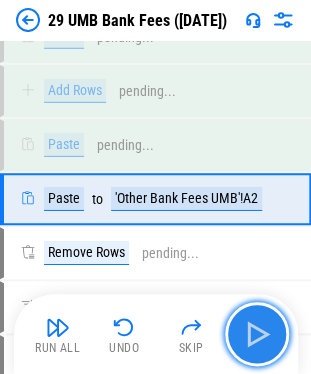 click at bounding box center [257, 334] 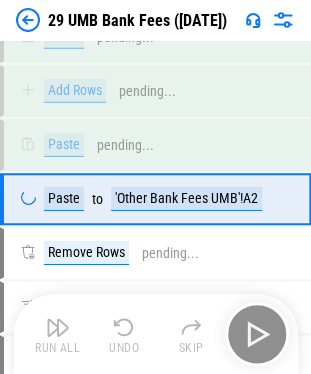 click on "Run All Undo Skip" at bounding box center [158, 334] 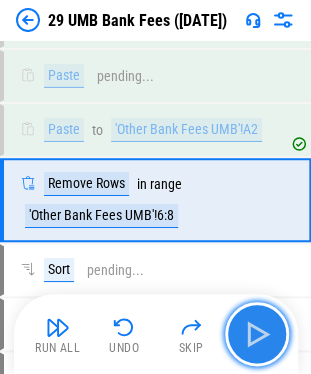 click at bounding box center [257, 334] 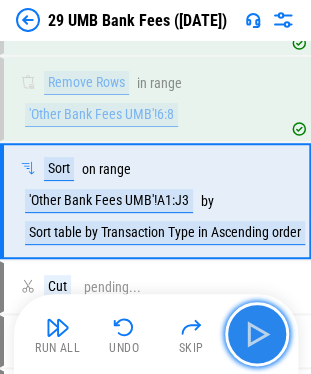 click at bounding box center (257, 334) 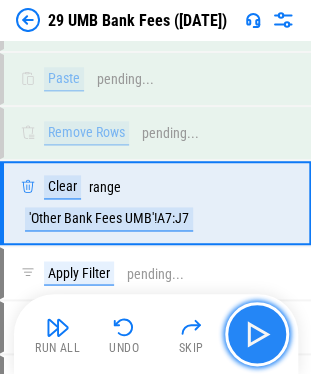 click at bounding box center (257, 334) 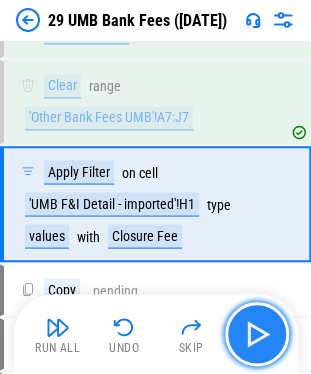 click at bounding box center (257, 334) 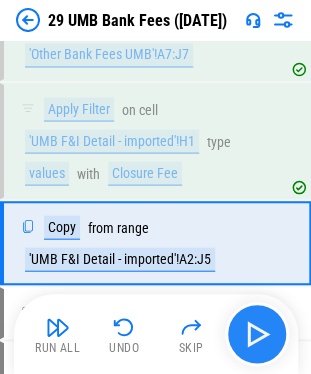 scroll, scrollTop: 2284, scrollLeft: 0, axis: vertical 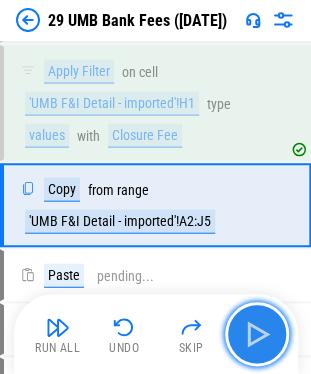click at bounding box center (257, 334) 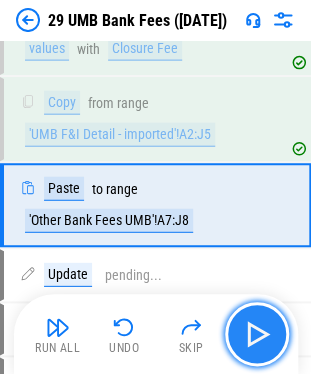click at bounding box center [257, 334] 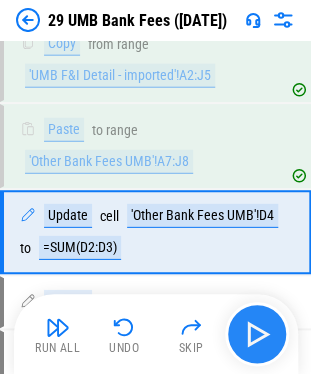 scroll, scrollTop: 2455, scrollLeft: 0, axis: vertical 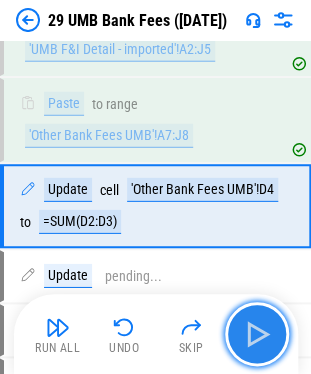 click at bounding box center [257, 334] 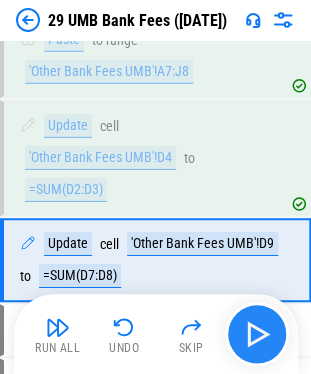 scroll, scrollTop: 2572, scrollLeft: 0, axis: vertical 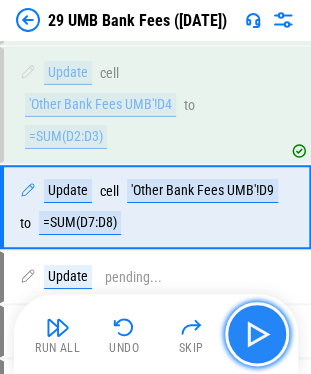 click at bounding box center [257, 334] 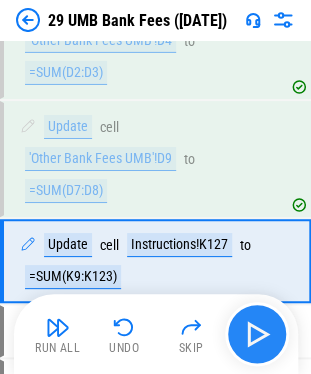 scroll, scrollTop: 2689, scrollLeft: 0, axis: vertical 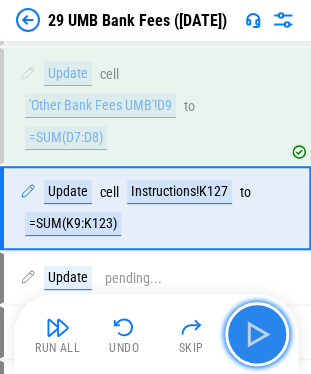 click at bounding box center [257, 334] 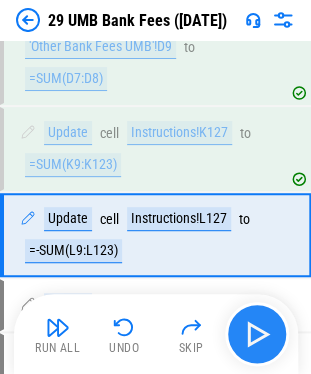 scroll, scrollTop: 2774, scrollLeft: 0, axis: vertical 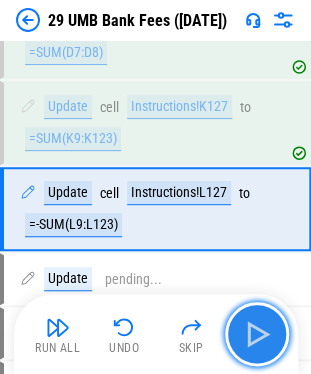 click at bounding box center (257, 334) 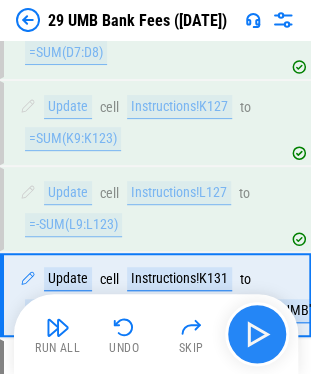 scroll, scrollTop: 2860, scrollLeft: 0, axis: vertical 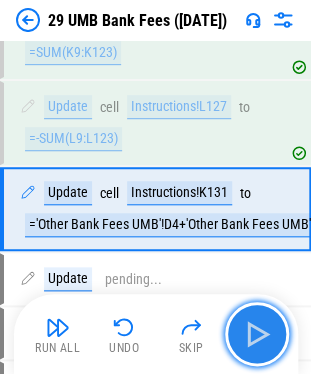 click at bounding box center [257, 334] 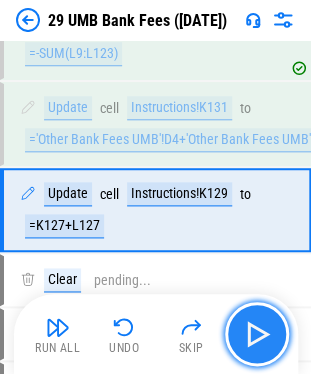 click at bounding box center [257, 334] 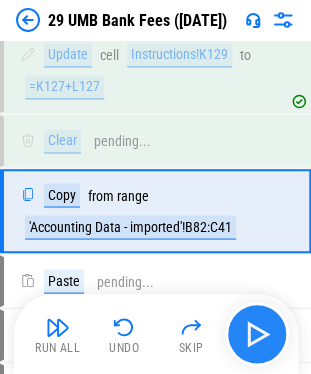 scroll, scrollTop: 3084, scrollLeft: 0, axis: vertical 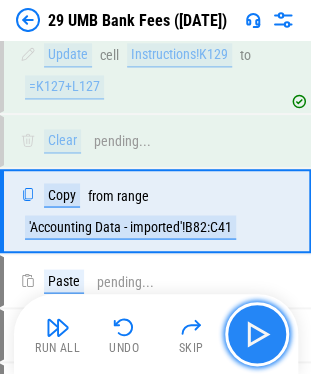 click at bounding box center (257, 334) 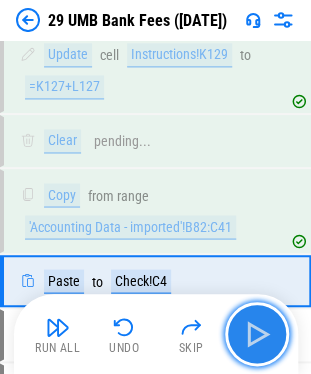 click at bounding box center [257, 334] 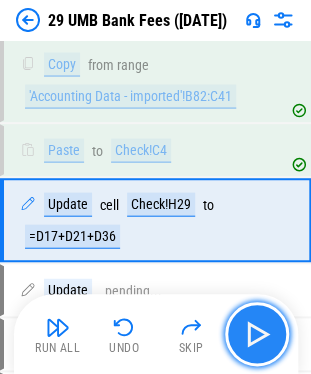 click at bounding box center (257, 334) 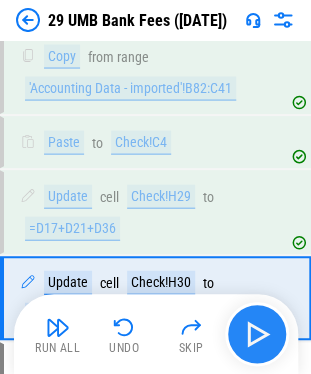 scroll, scrollTop: 3308, scrollLeft: 0, axis: vertical 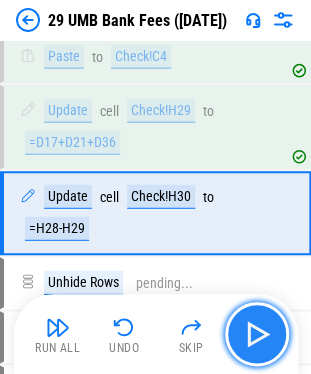 click at bounding box center (257, 334) 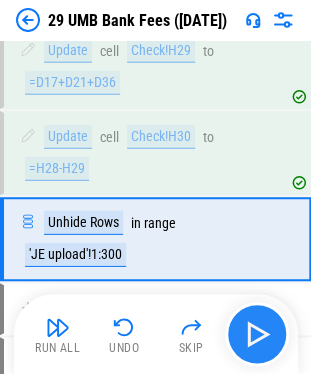 scroll, scrollTop: 3394, scrollLeft: 0, axis: vertical 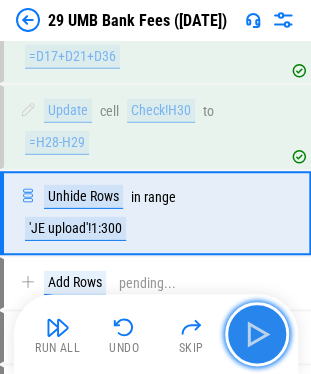 click at bounding box center [257, 334] 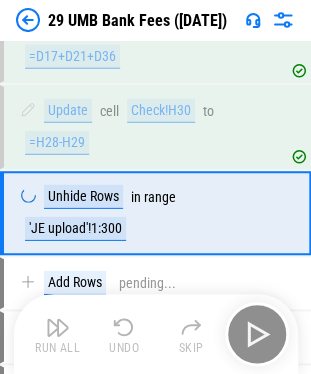 click on "Run All Undo Skip" at bounding box center [158, 334] 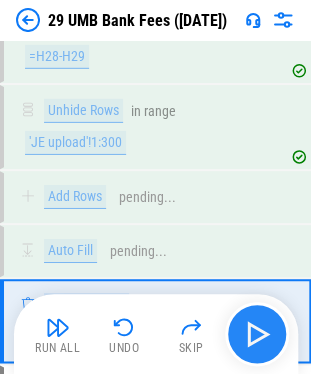 scroll, scrollTop: 3586, scrollLeft: 0, axis: vertical 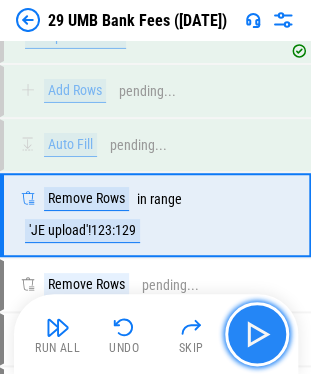 click at bounding box center (257, 334) 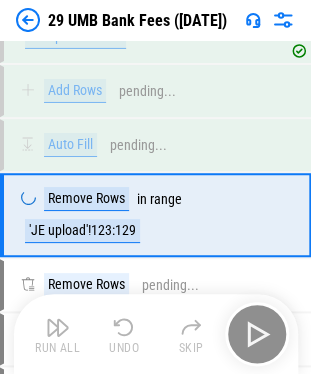 click on "Run All Undo Skip" at bounding box center [158, 334] 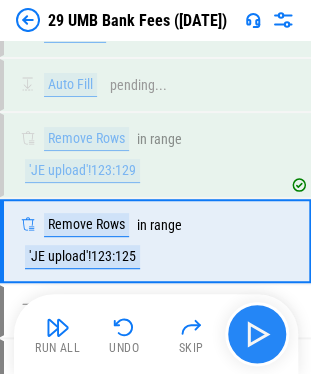 scroll, scrollTop: 3672, scrollLeft: 0, axis: vertical 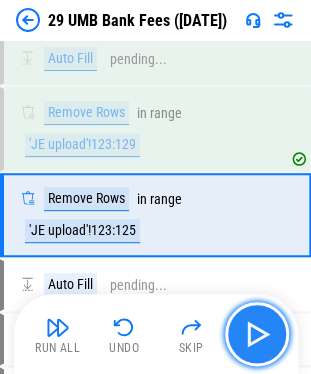 click at bounding box center [257, 334] 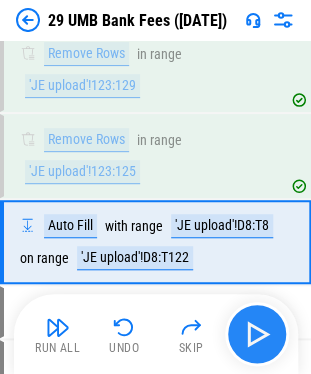 scroll, scrollTop: 3757, scrollLeft: 0, axis: vertical 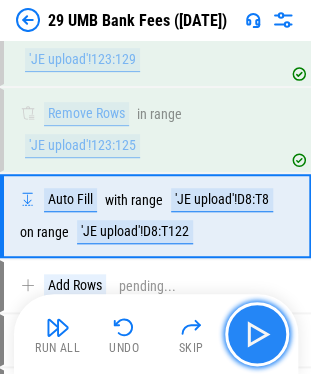 click at bounding box center (257, 334) 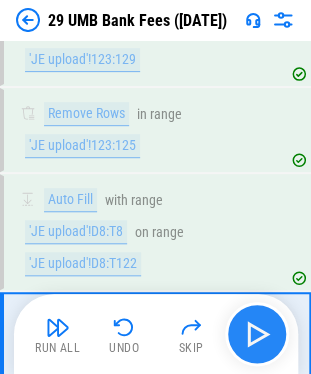 scroll, scrollTop: 3874, scrollLeft: 0, axis: vertical 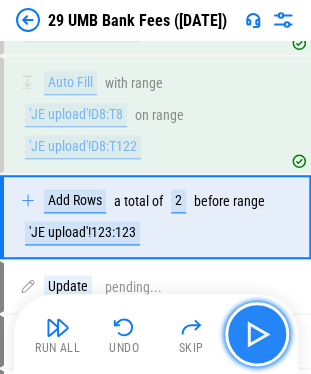 click at bounding box center (257, 334) 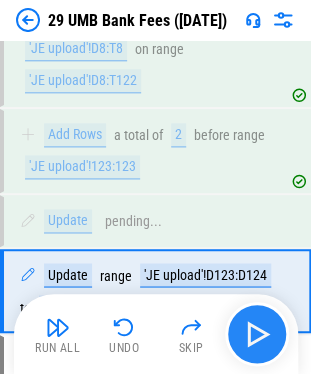 scroll, scrollTop: 4013, scrollLeft: 0, axis: vertical 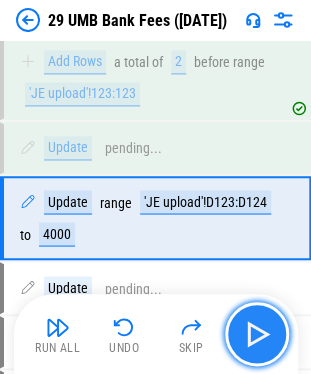 click at bounding box center [257, 334] 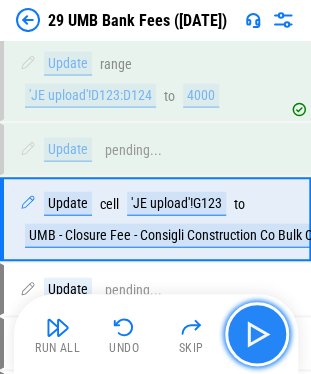 click at bounding box center (257, 334) 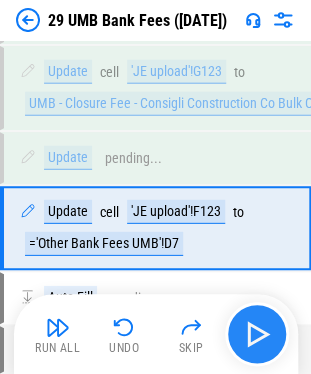 scroll, scrollTop: 4291, scrollLeft: 0, axis: vertical 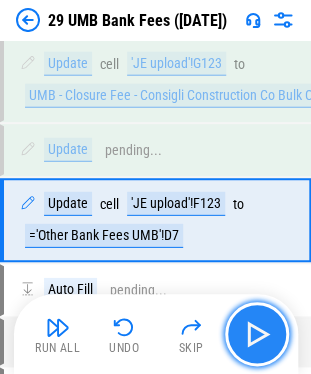 click at bounding box center [257, 334] 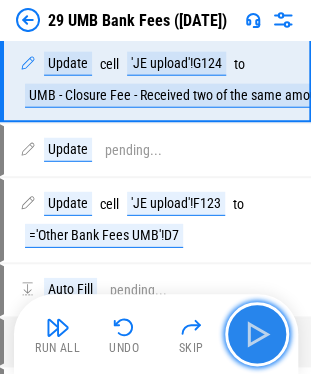 click at bounding box center (257, 334) 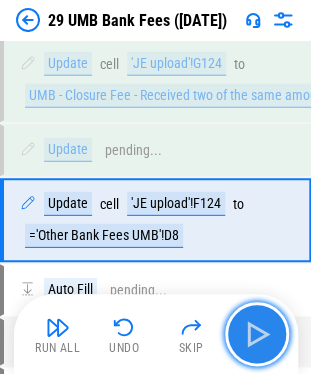 click at bounding box center (257, 334) 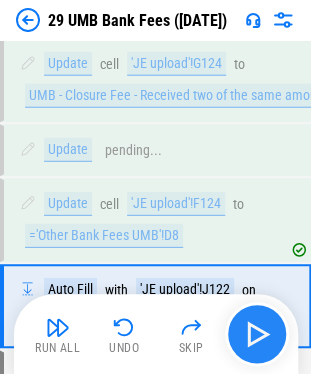 scroll, scrollTop: 4376, scrollLeft: 0, axis: vertical 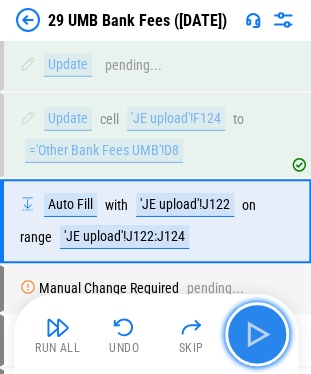 click at bounding box center (257, 334) 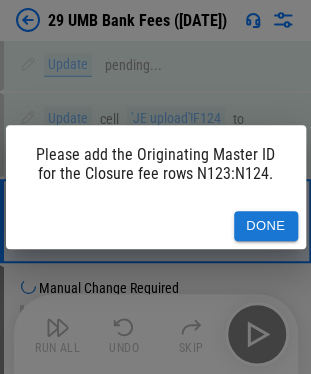 click on "Done" at bounding box center [266, 226] 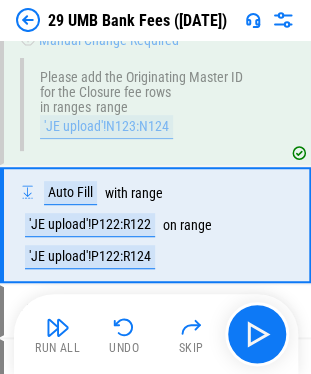 scroll, scrollTop: 4627, scrollLeft: 0, axis: vertical 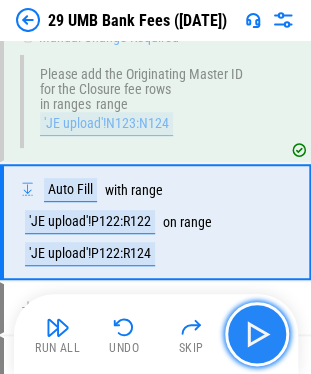 click at bounding box center (257, 334) 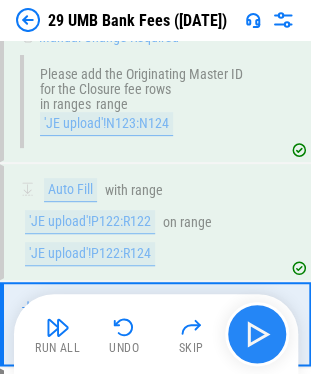scroll, scrollTop: 4728, scrollLeft: 0, axis: vertical 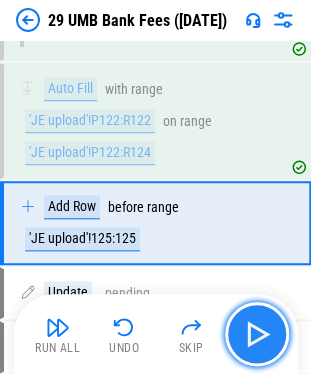 click at bounding box center [257, 334] 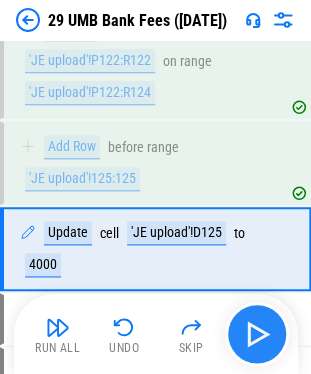scroll, scrollTop: 4814, scrollLeft: 0, axis: vertical 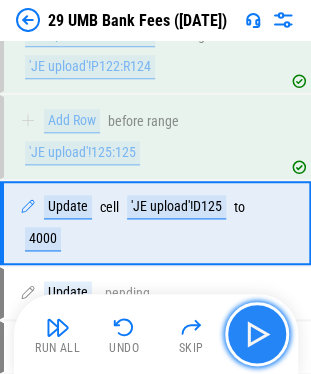 click at bounding box center [257, 334] 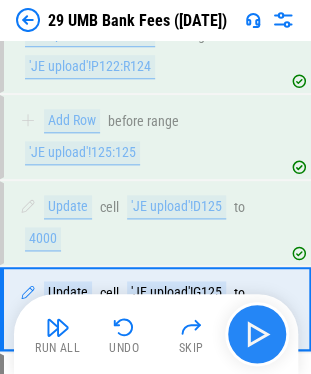 scroll, scrollTop: 4899, scrollLeft: 0, axis: vertical 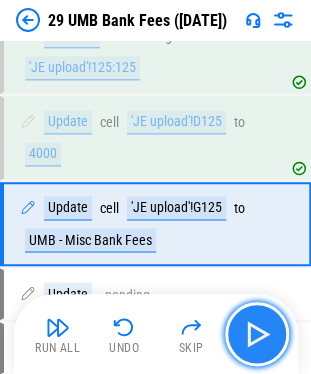 click at bounding box center (257, 334) 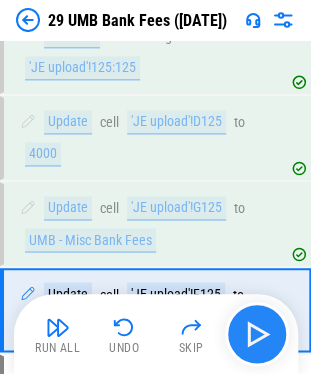 scroll, scrollTop: 4984, scrollLeft: 0, axis: vertical 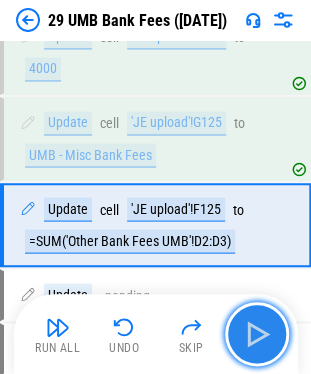 click at bounding box center [257, 334] 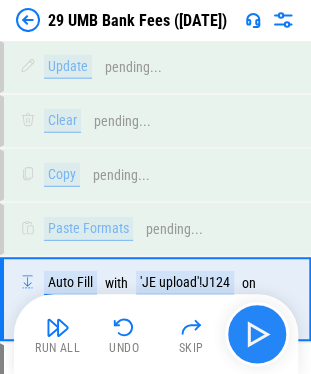 scroll, scrollTop: 5284, scrollLeft: 0, axis: vertical 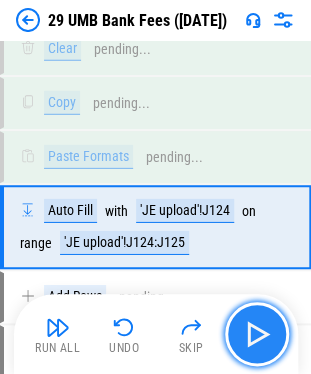 click at bounding box center [257, 334] 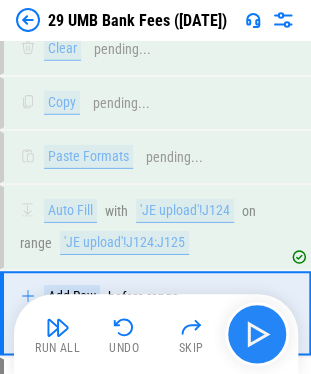 scroll, scrollTop: 5370, scrollLeft: 0, axis: vertical 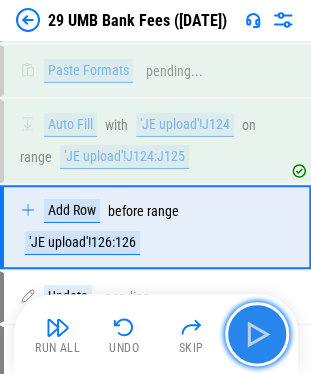click at bounding box center [257, 334] 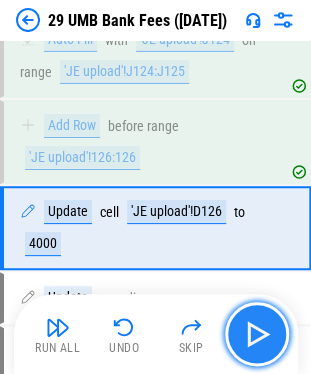 click at bounding box center [257, 334] 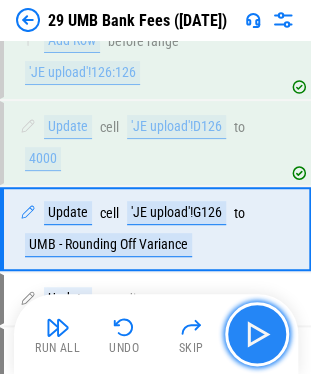 click at bounding box center (257, 334) 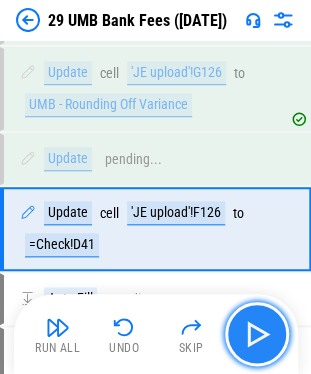click at bounding box center [257, 334] 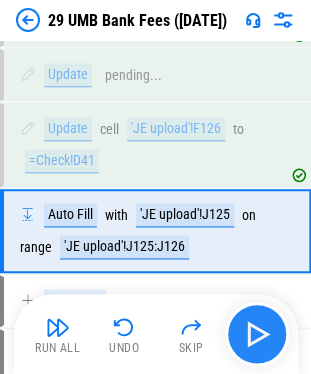 scroll, scrollTop: 5765, scrollLeft: 0, axis: vertical 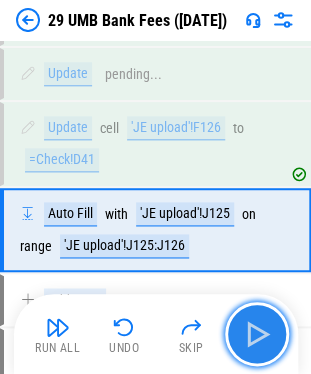 click at bounding box center [257, 334] 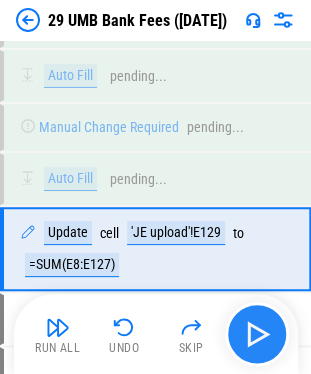 scroll, scrollTop: 6382, scrollLeft: 0, axis: vertical 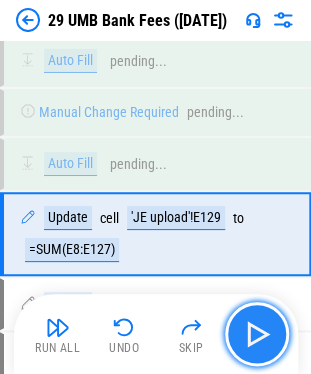 click at bounding box center (257, 334) 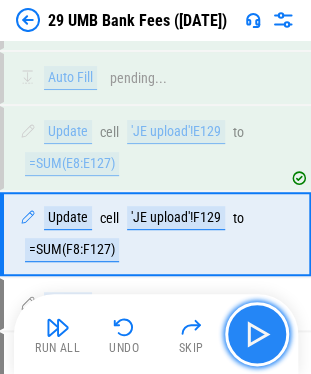 click at bounding box center (257, 334) 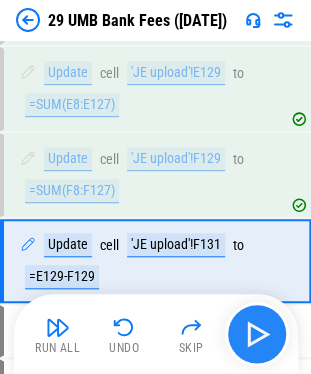 scroll, scrollTop: 6553, scrollLeft: 0, axis: vertical 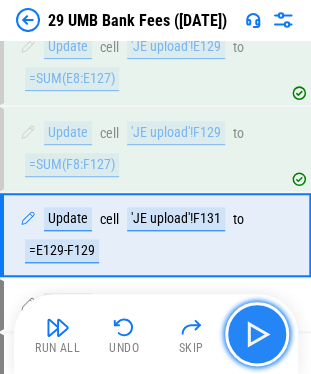 click at bounding box center (257, 334) 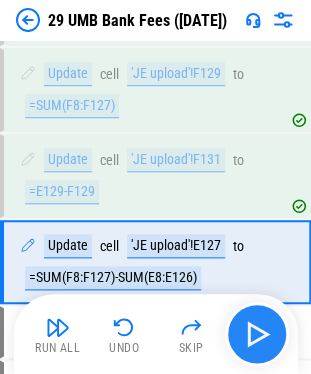 scroll, scrollTop: 6638, scrollLeft: 0, axis: vertical 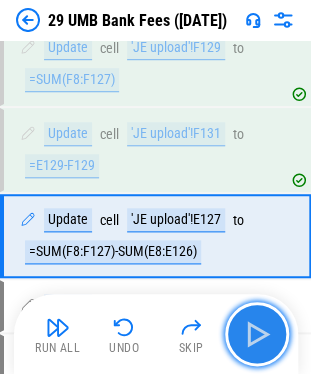 click at bounding box center (257, 334) 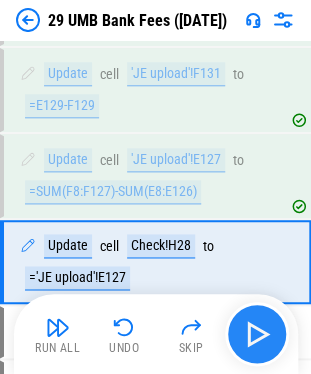 scroll, scrollTop: 6724, scrollLeft: 0, axis: vertical 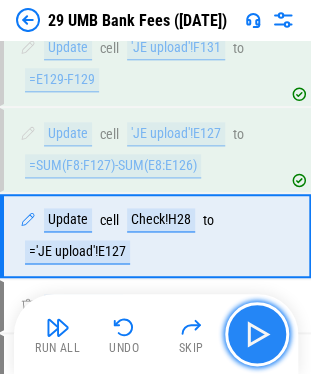 click at bounding box center (257, 334) 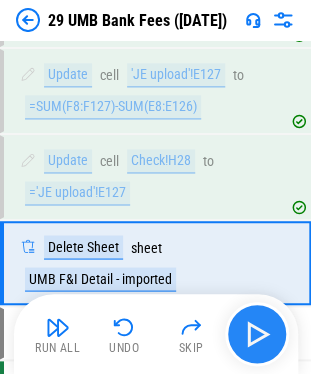 scroll, scrollTop: 6809, scrollLeft: 0, axis: vertical 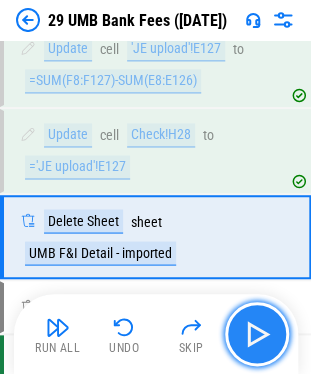 click at bounding box center [257, 334] 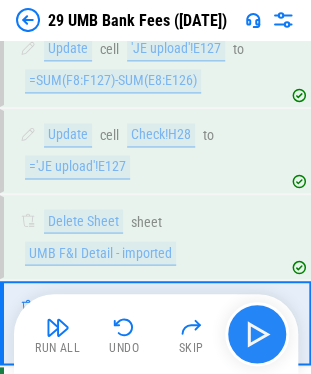 scroll, scrollTop: 6894, scrollLeft: 0, axis: vertical 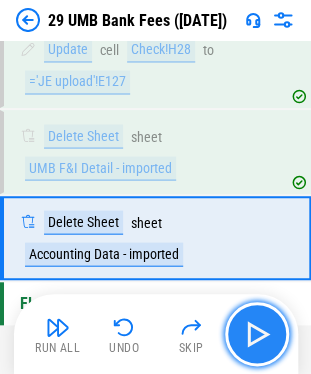click at bounding box center [257, 334] 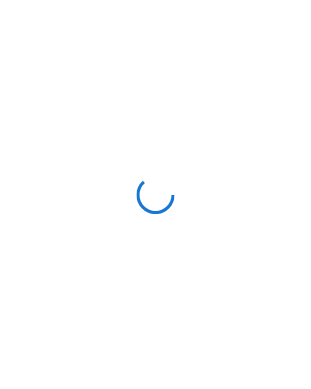 scroll, scrollTop: 0, scrollLeft: 0, axis: both 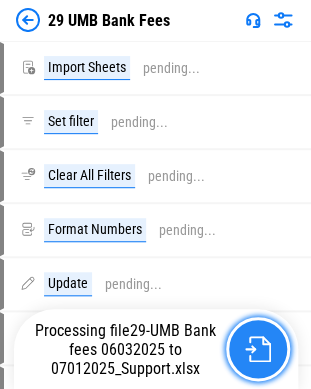 click at bounding box center (258, 349) 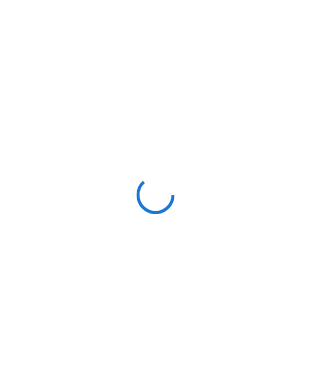 scroll, scrollTop: 0, scrollLeft: 0, axis: both 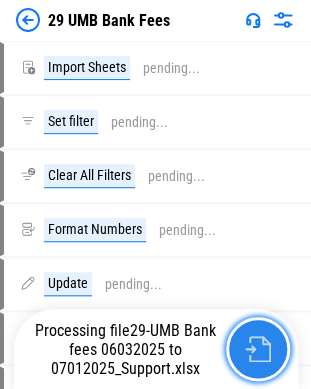 click at bounding box center [258, 349] 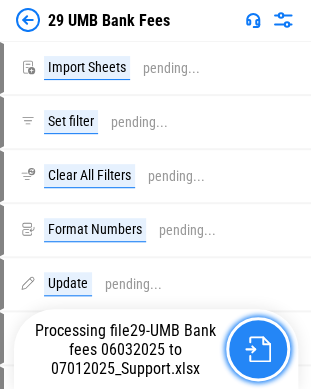 click at bounding box center (258, 349) 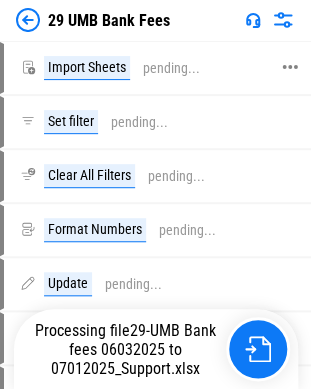 click 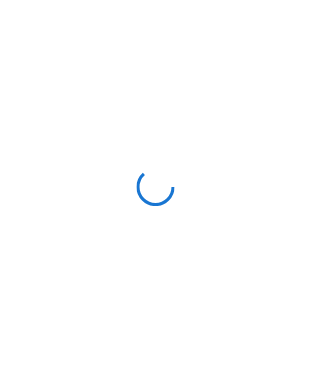 scroll, scrollTop: 0, scrollLeft: 0, axis: both 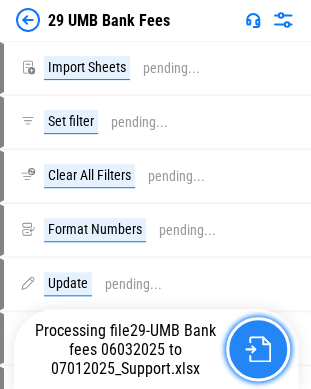 click at bounding box center [258, 349] 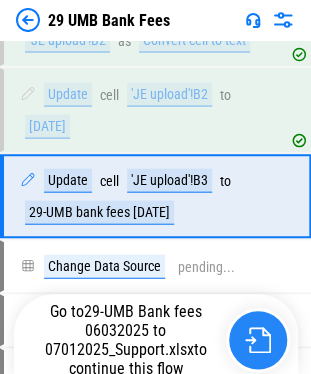 scroll, scrollTop: 436, scrollLeft: 0, axis: vertical 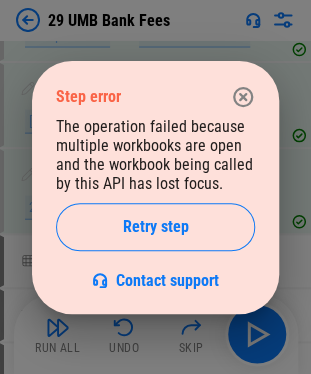 drag, startPoint x: 252, startPoint y: 356, endPoint x: 250, endPoint y: 326, distance: 30.066593 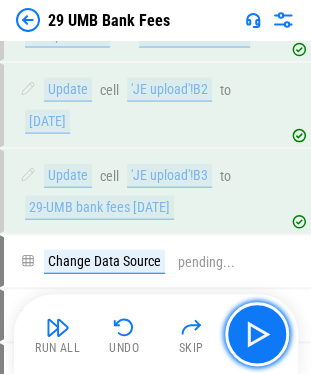 click at bounding box center [257, 334] 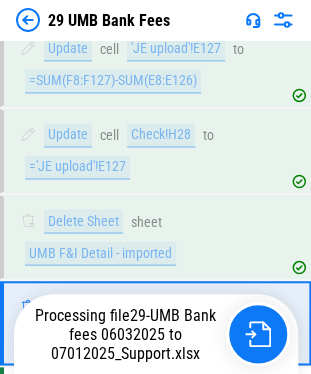 scroll, scrollTop: 6894, scrollLeft: 0, axis: vertical 